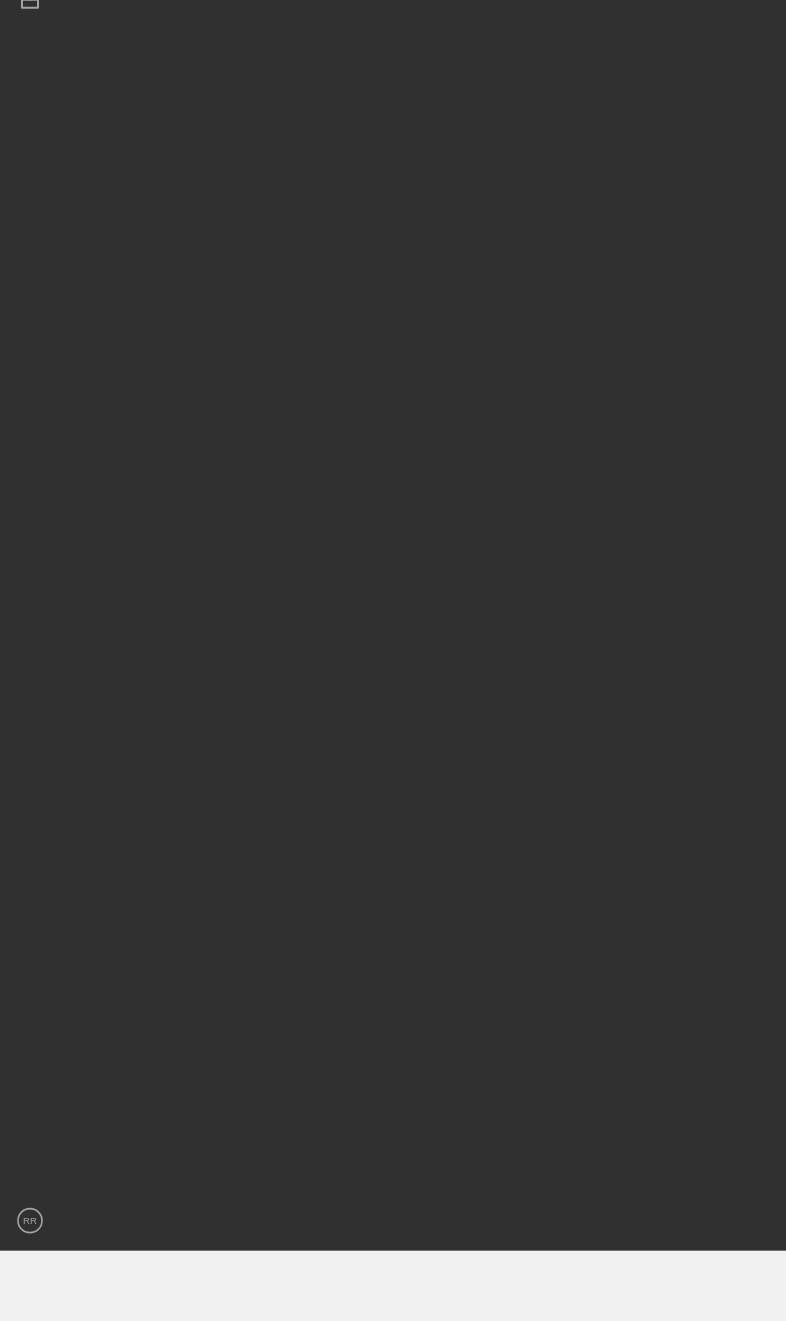 scroll, scrollTop: 70, scrollLeft: 0, axis: vertical 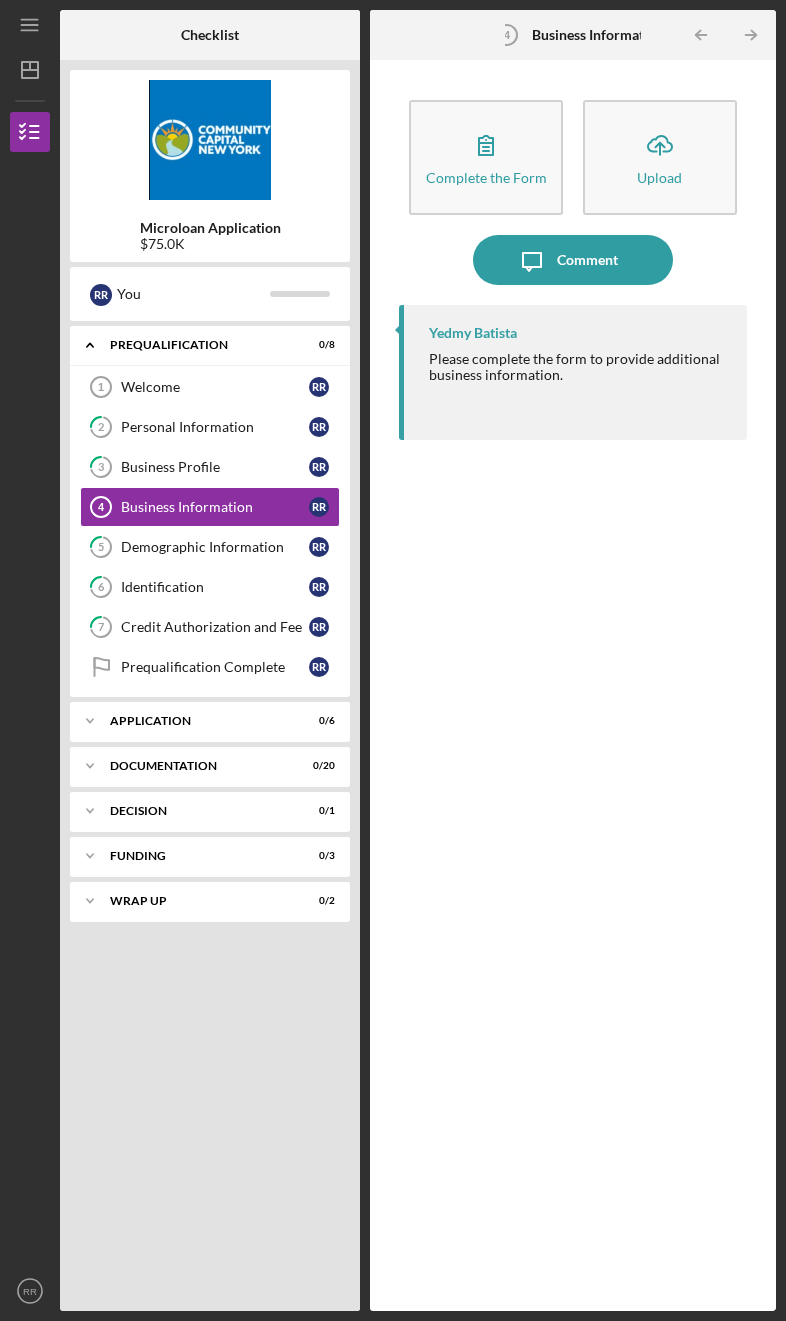 click on "Application" at bounding box center [197, 721] 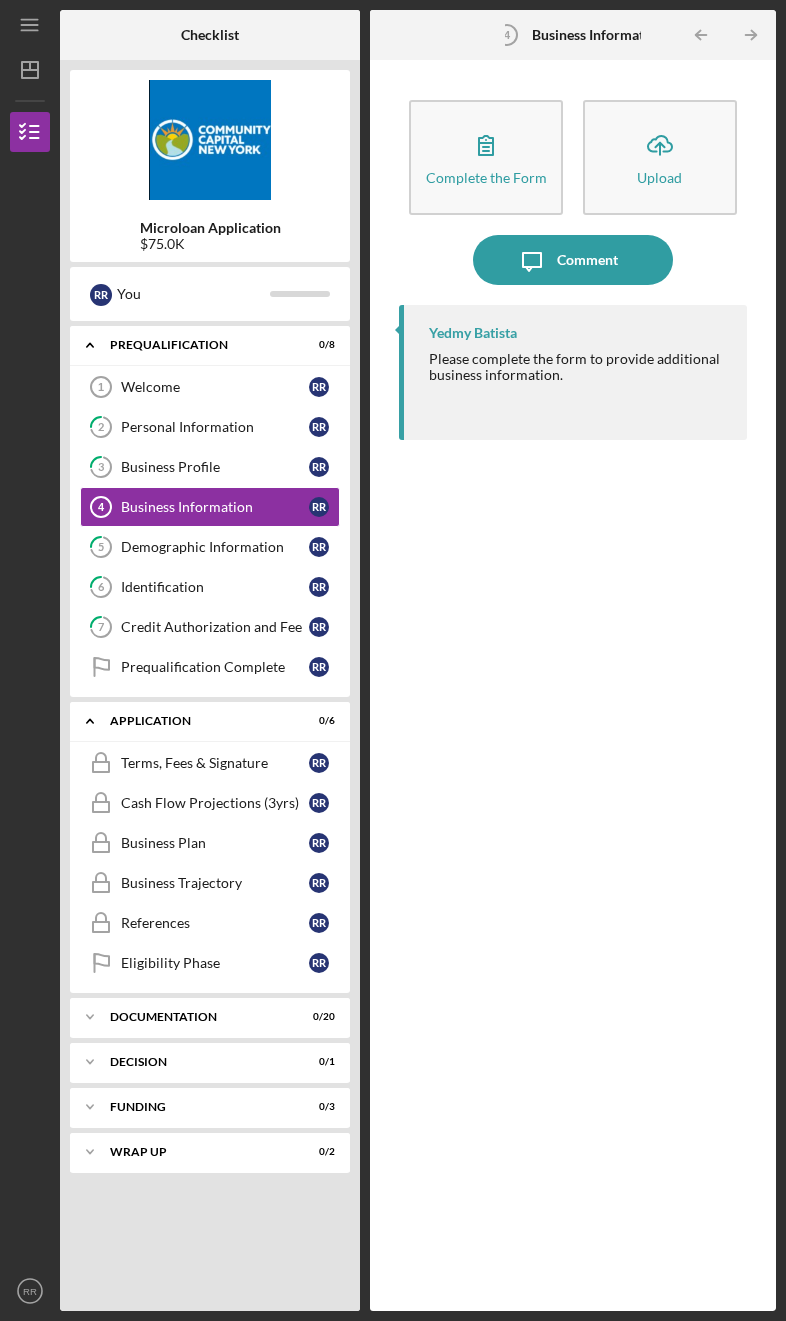 click on "Terms, Fees & Signature  Terms, Fees & Signature  R R" at bounding box center (210, 763) 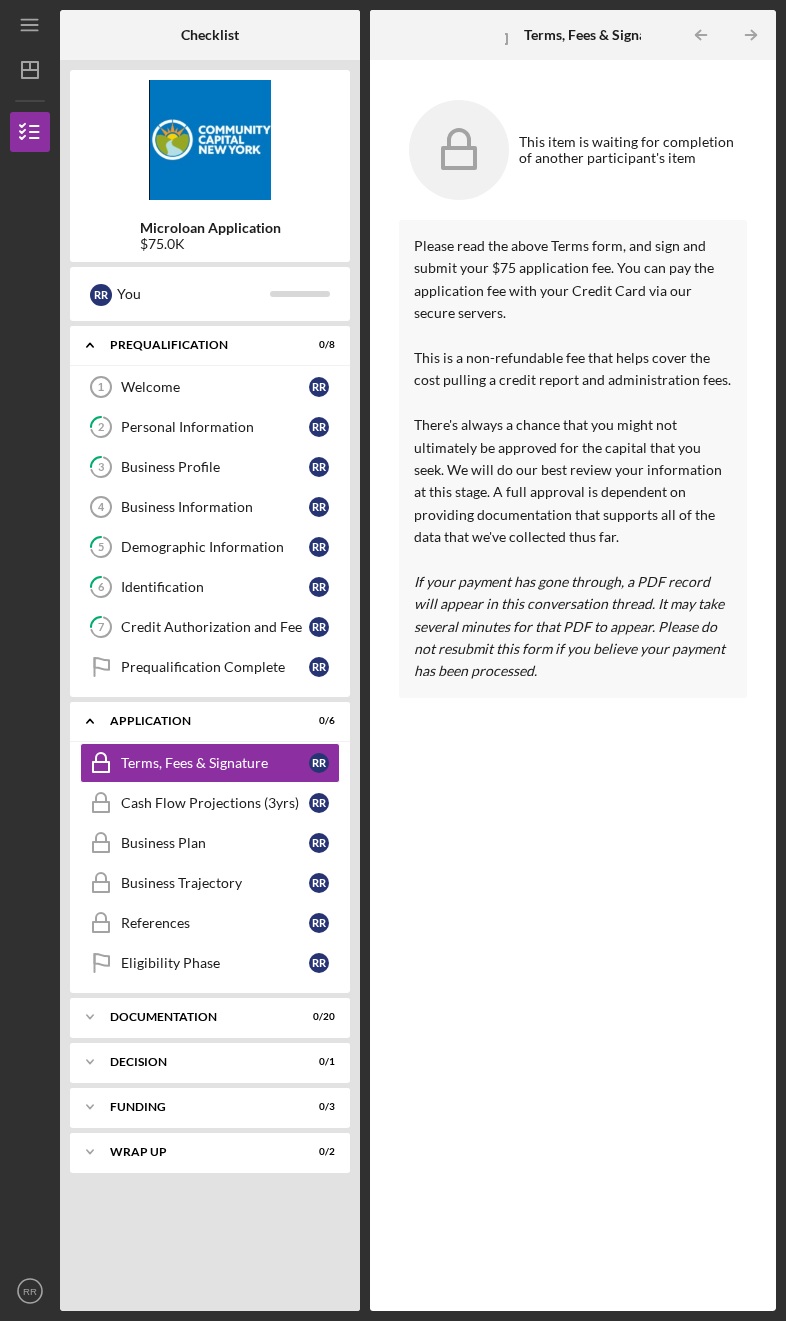 click on "Cash Flow Projections (3yrs) Cash Flow Projections (3yrs) R R" at bounding box center [210, 803] 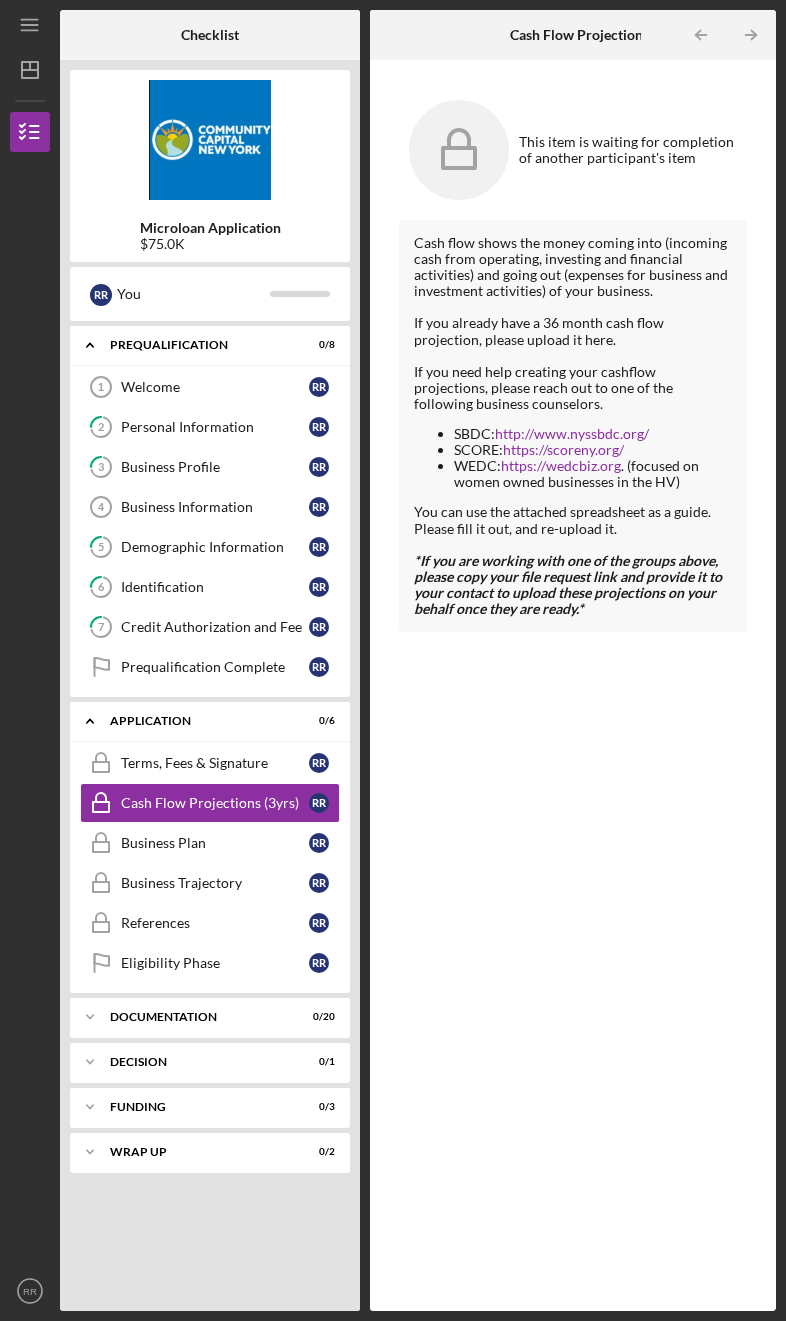 click on "Business Plan Business Plan R R" at bounding box center [210, 843] 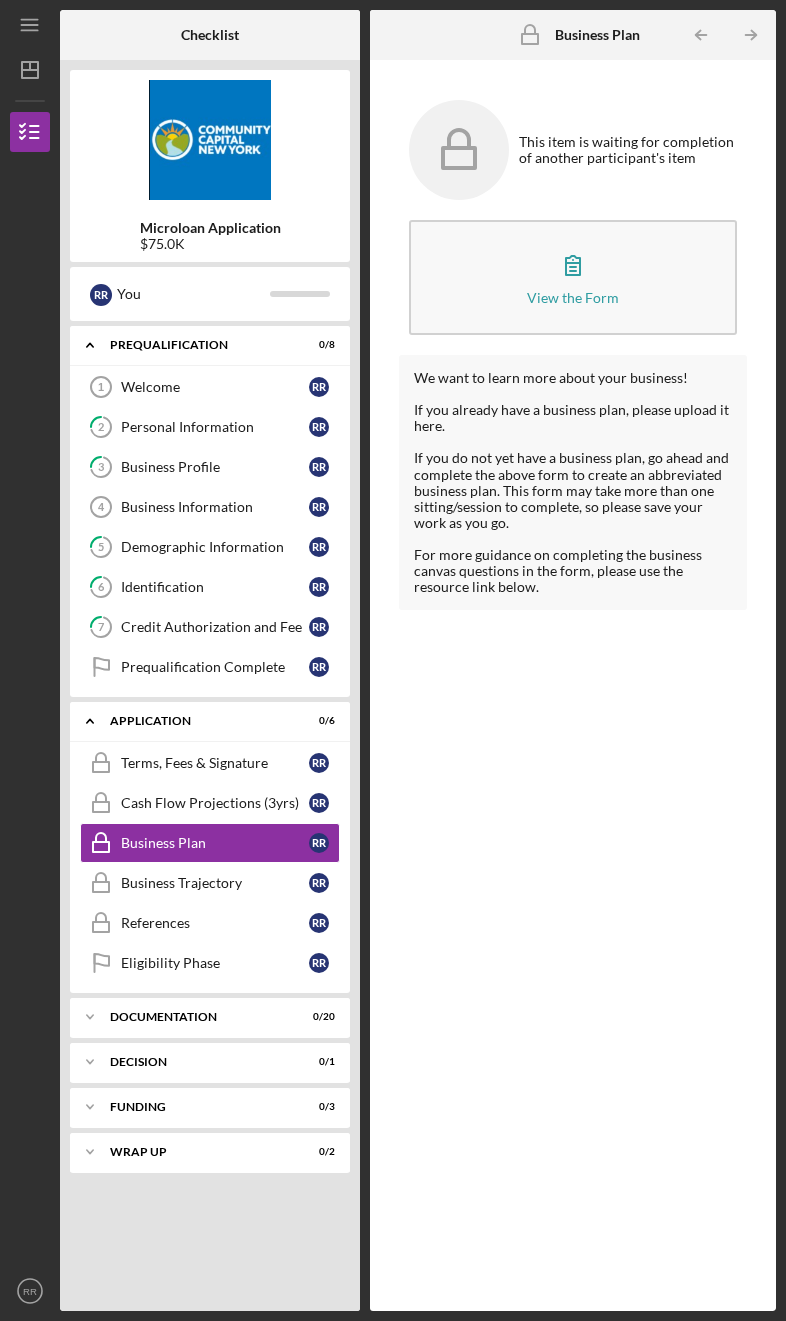 click 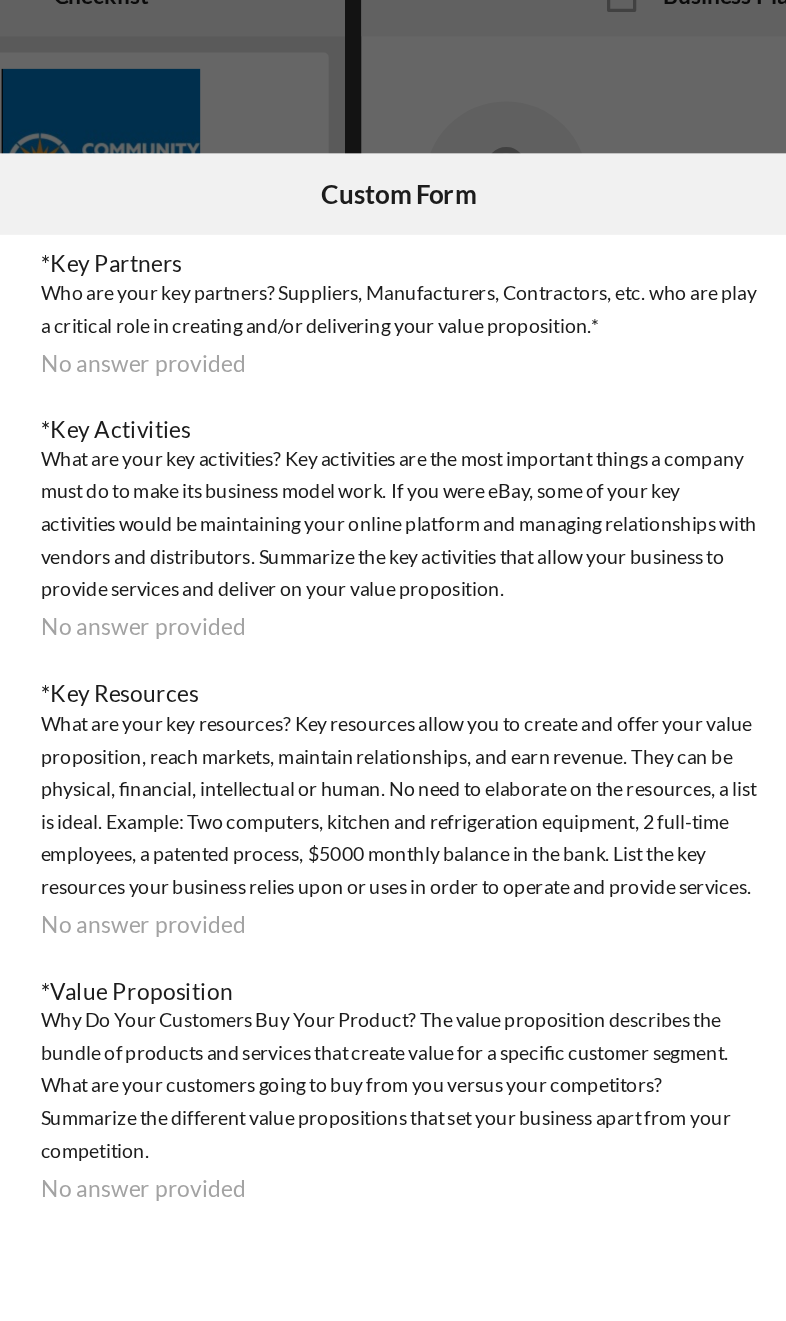 scroll, scrollTop: 0, scrollLeft: 0, axis: both 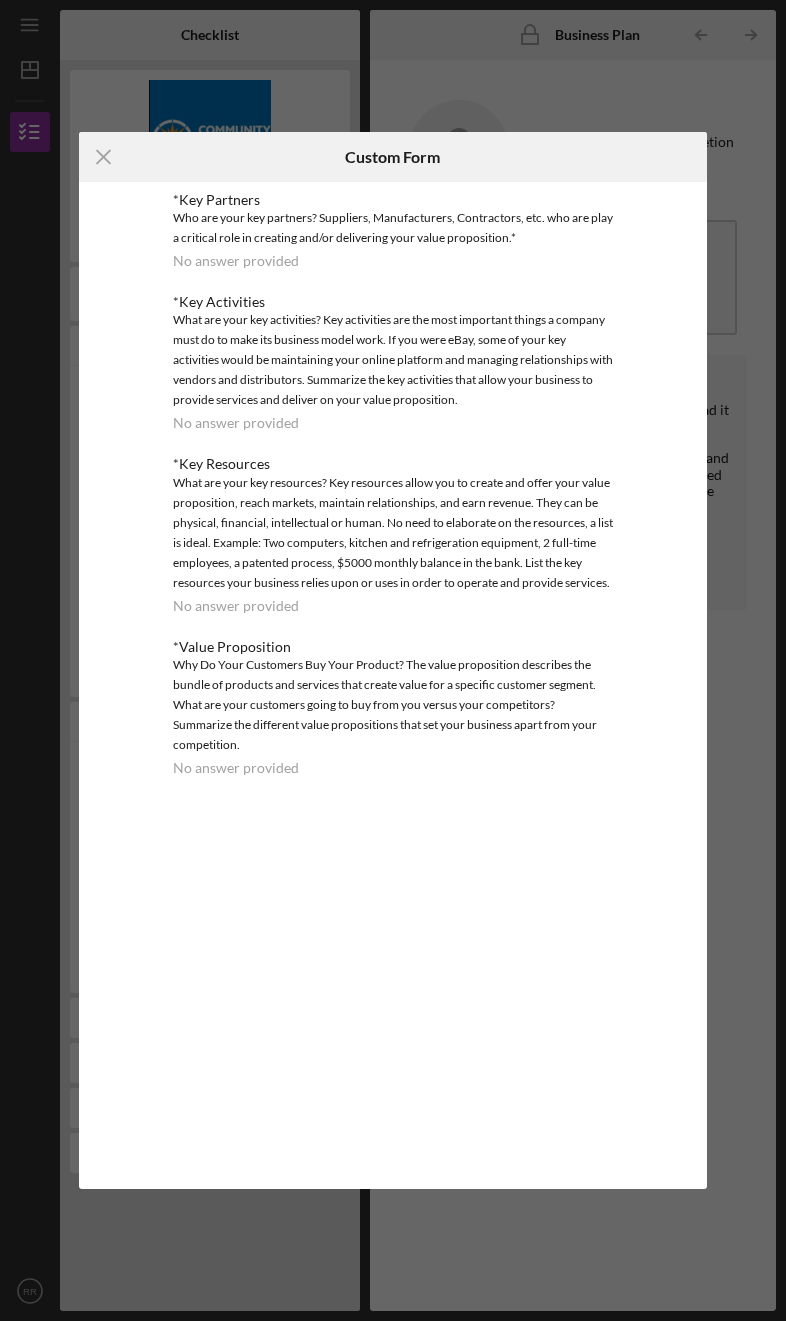 click on "Icon/Menu Close Custom Form *Key Partners
Who are your key partners?
Suppliers, Manufacturers, Contractors, etc. who are play a critical role in creating and/or delivering your value proposition.*
No answer provided *Key Activities
What are your key activities?
Key activities are the most important things a company must do to make its business model work. If you were eBay, some of your key activities would be maintaining your online platform and managing relationships with vendors and distributors.
Summarize the key activities that allow your business to provide services and deliver on your value proposition.
No answer provided *Key Resources No answer provided *Value Proposition No answer provided Cancel" at bounding box center [393, 660] 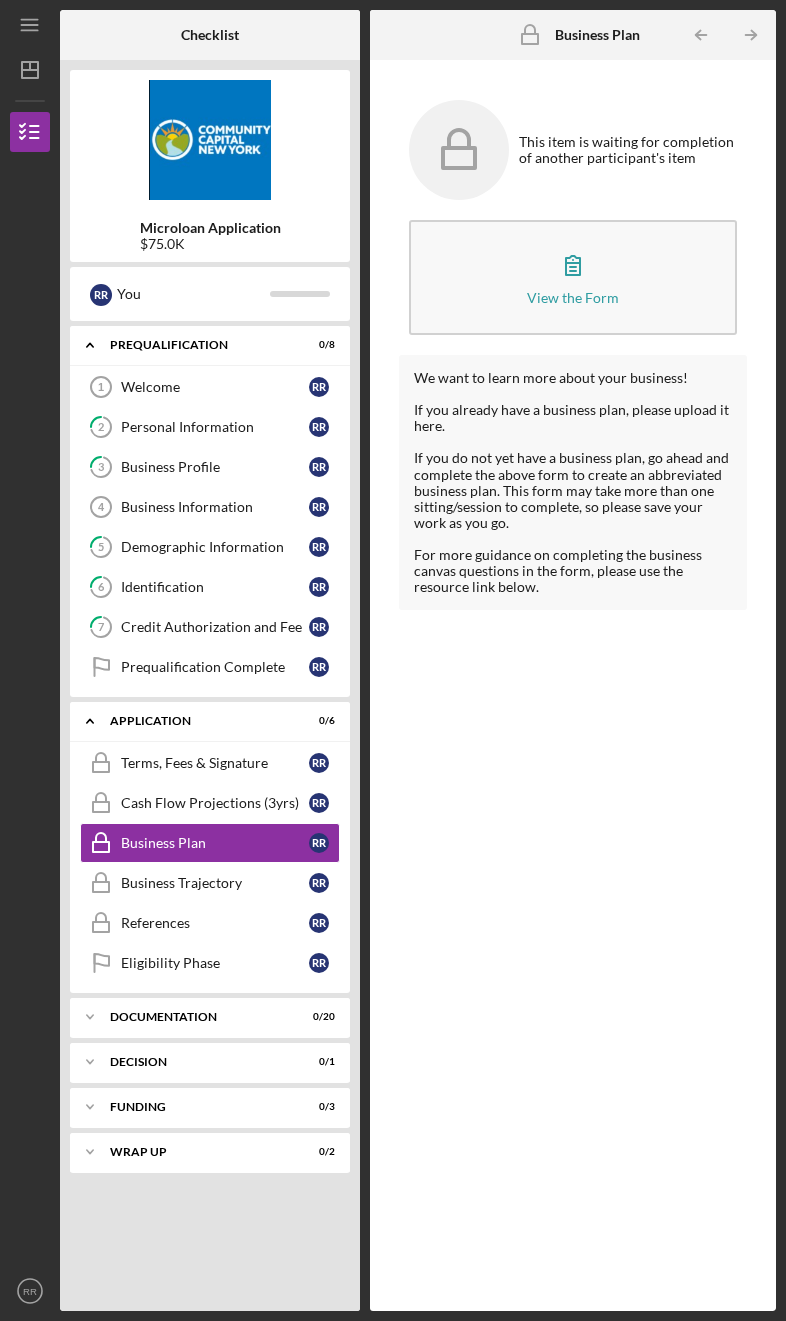 scroll, scrollTop: 70, scrollLeft: 0, axis: vertical 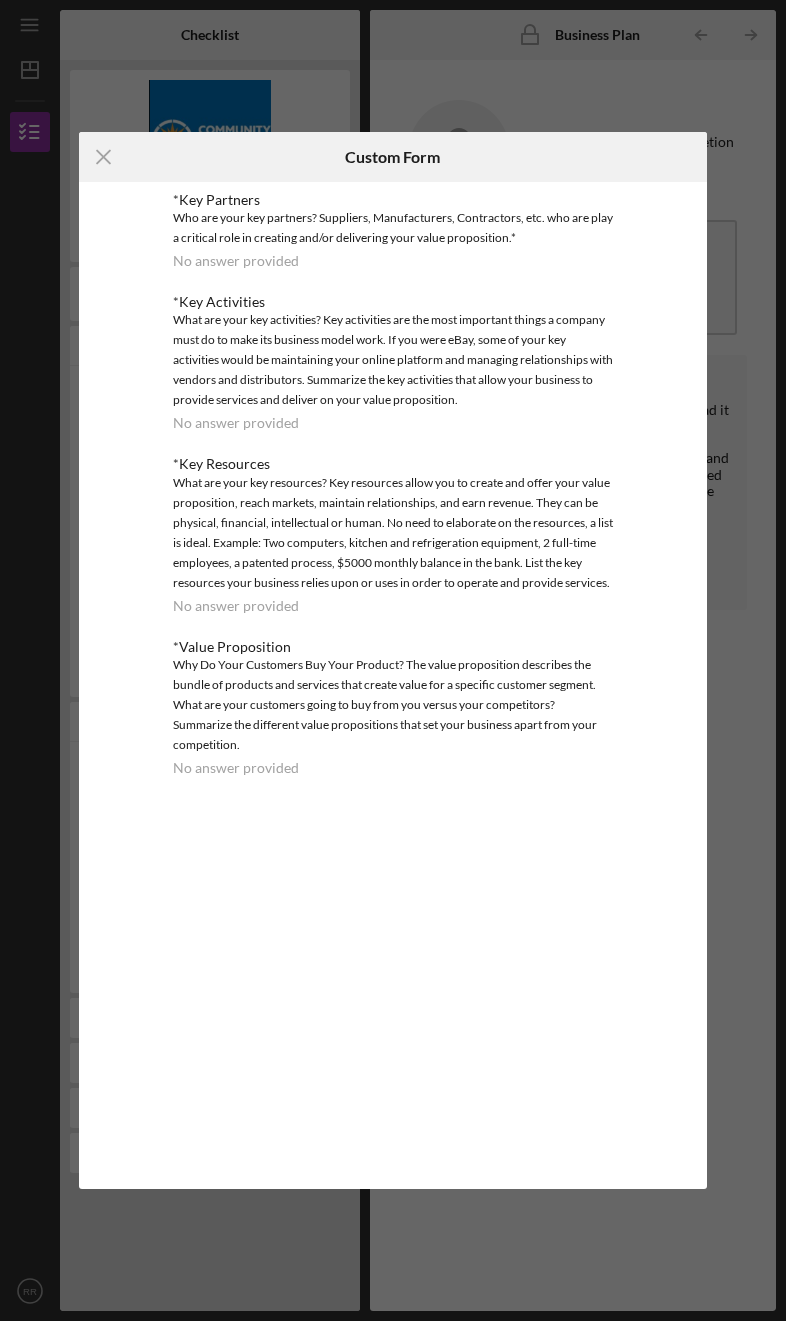click on "Icon/Menu Close" 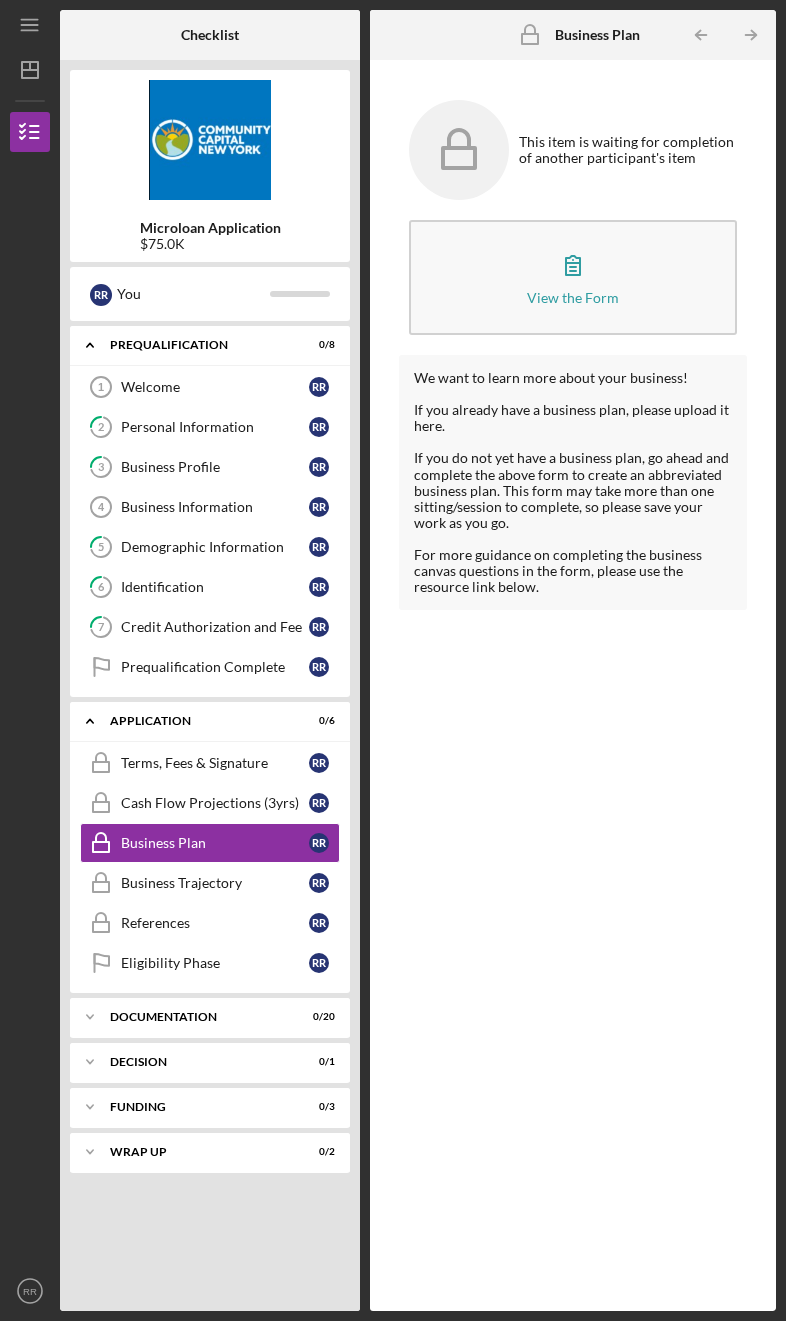 click on "Business Trajectory" at bounding box center (215, 883) 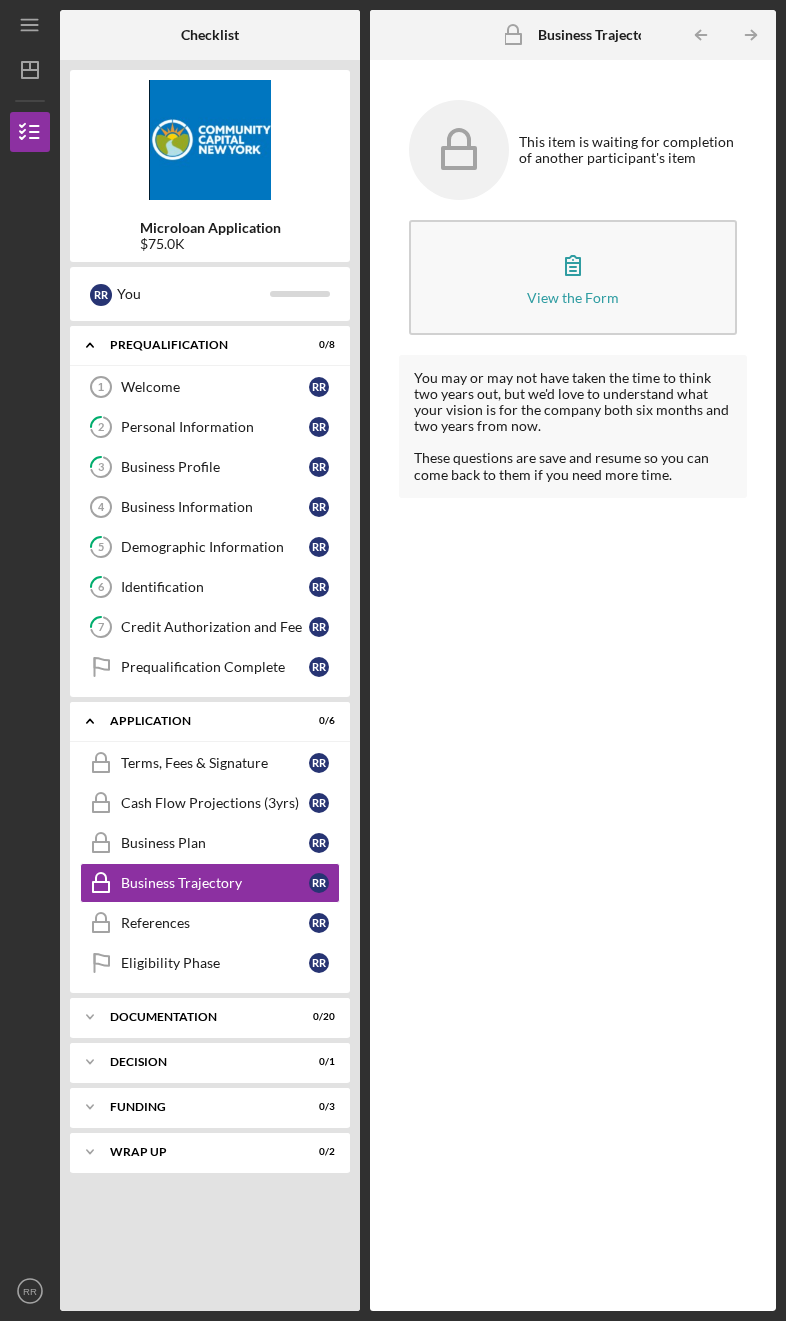 click on "Documentation" at bounding box center (197, 1017) 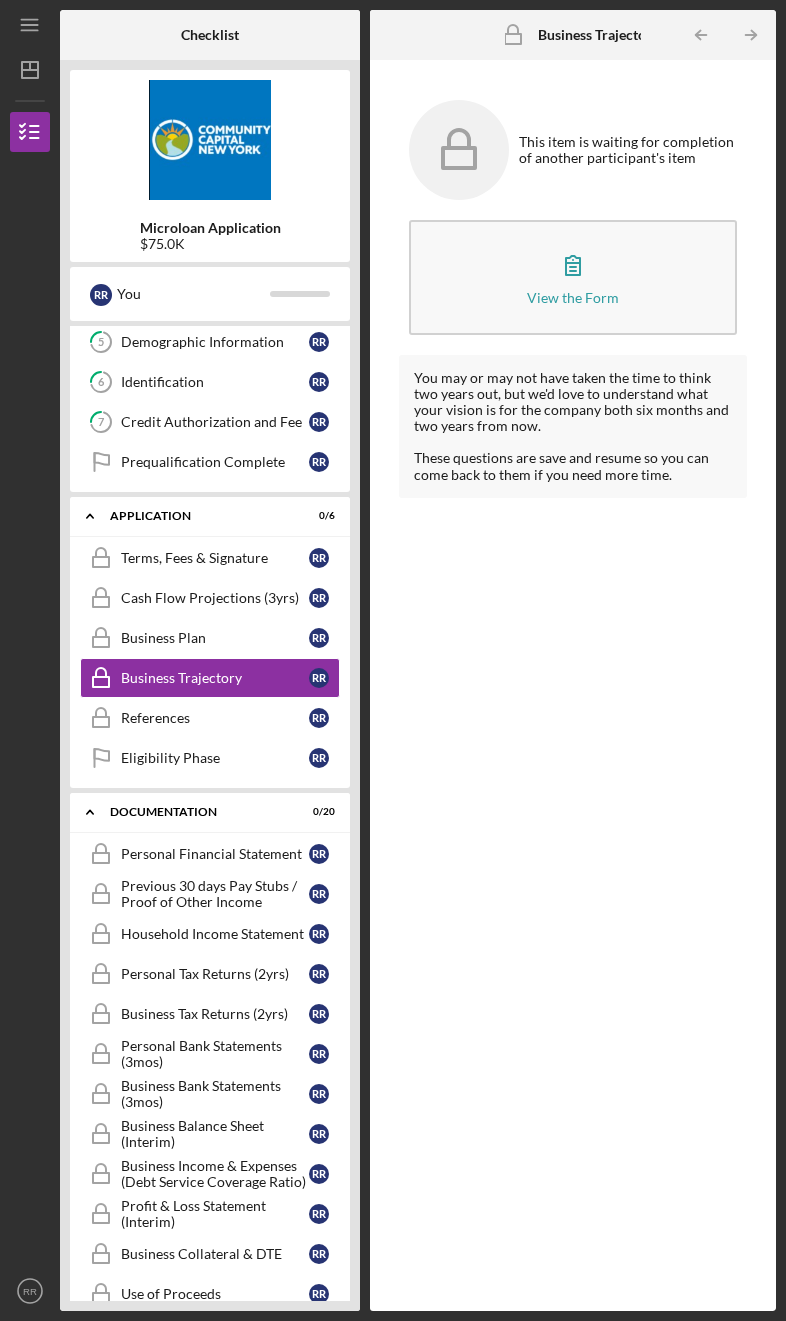 scroll, scrollTop: 208, scrollLeft: 0, axis: vertical 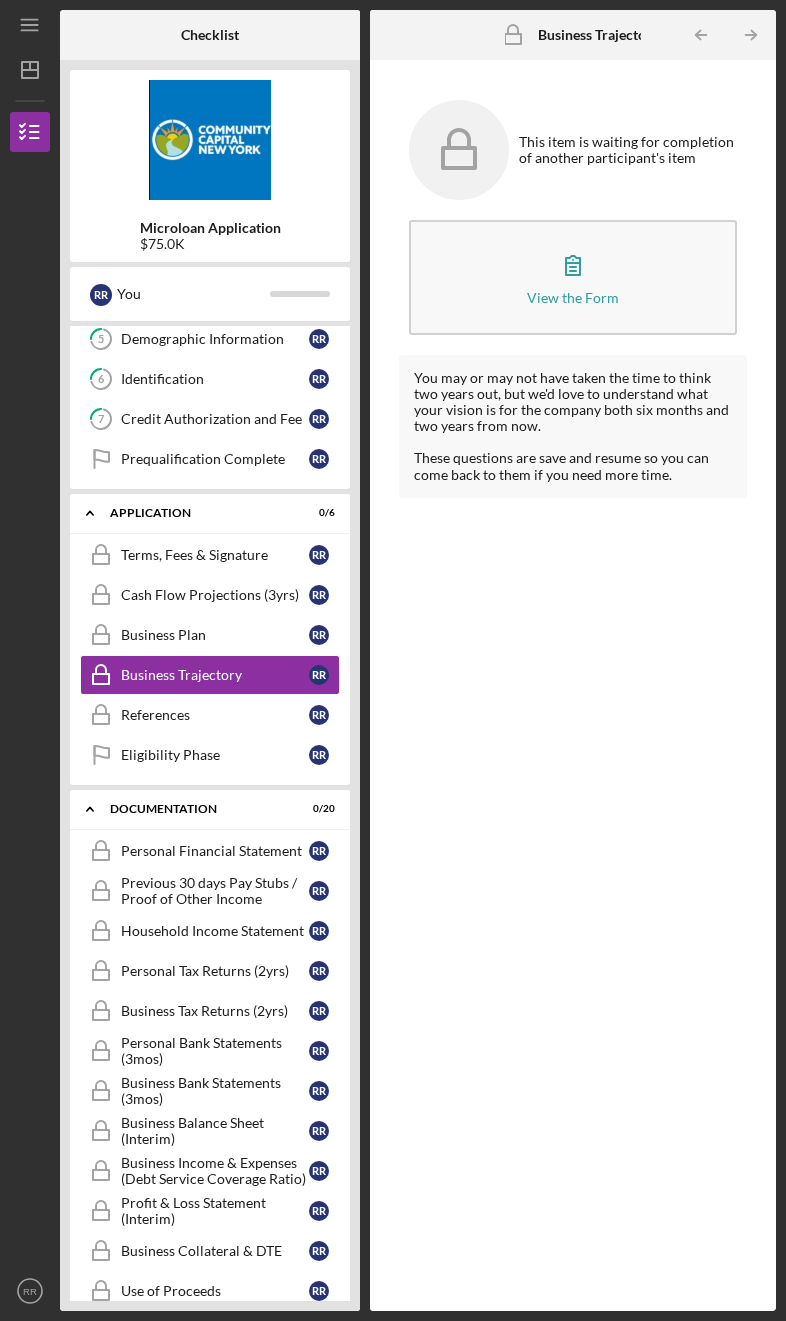 click on "Previous 30 days Pay Stubs / Proof of Other Income" at bounding box center (215, 891) 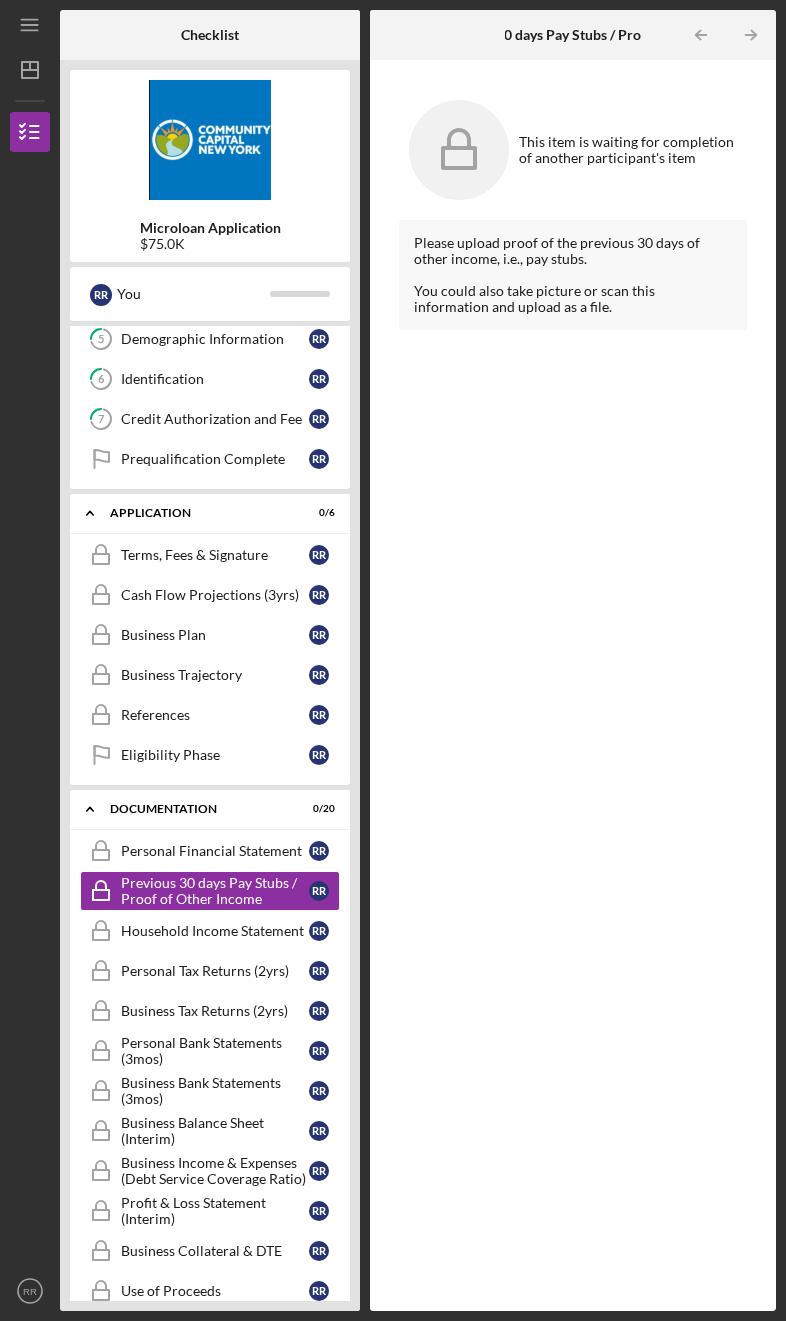 click on "Personal Financial Statement" at bounding box center [215, 851] 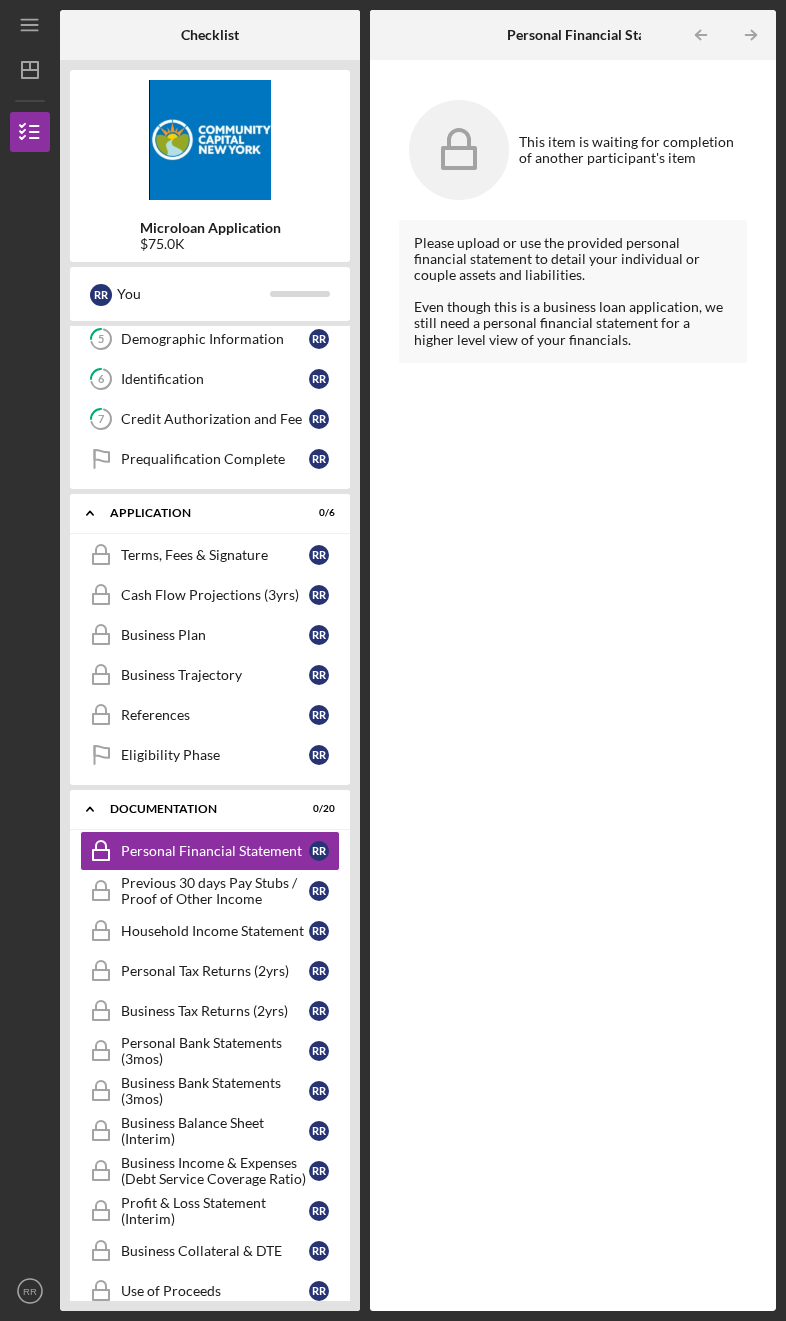 click on "Eligibility Phase Eligibility Phase R R" at bounding box center (210, 755) 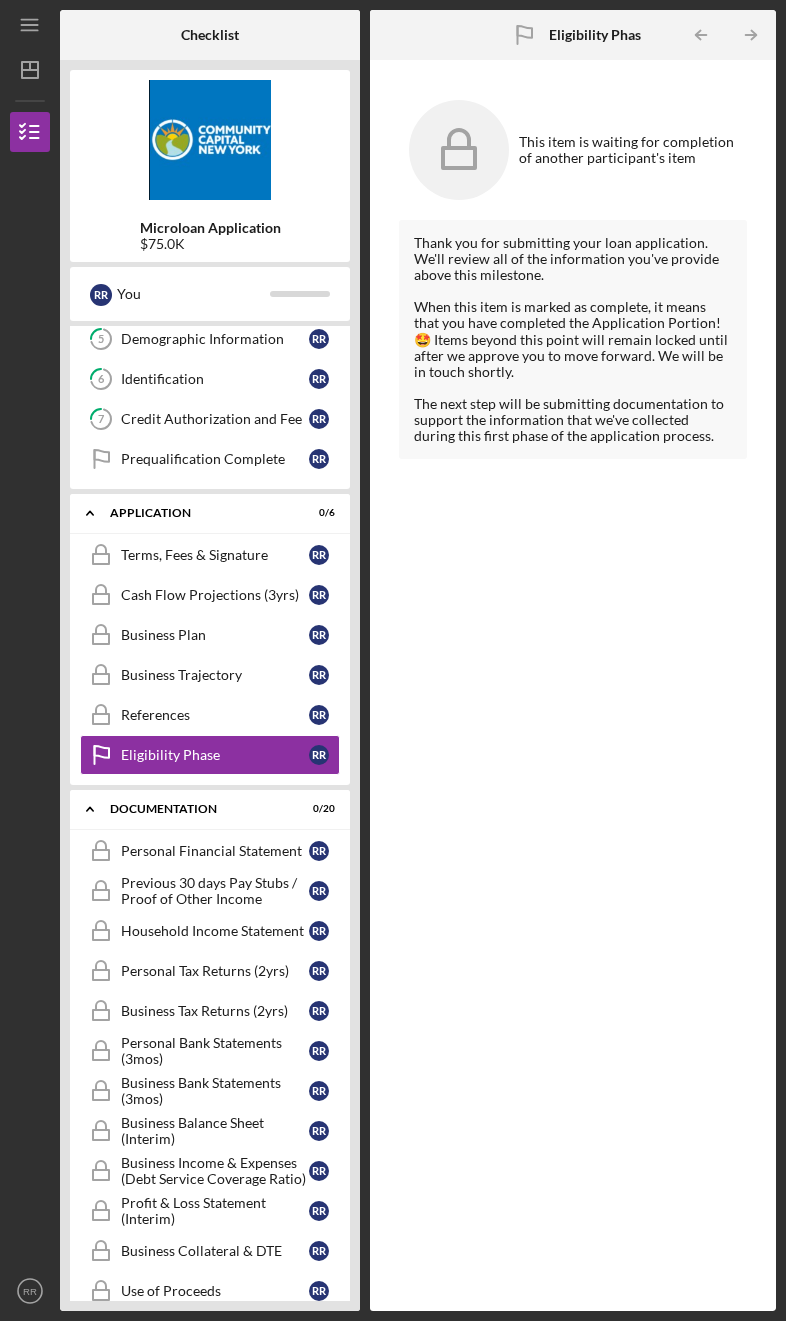 click on "References" at bounding box center [215, 715] 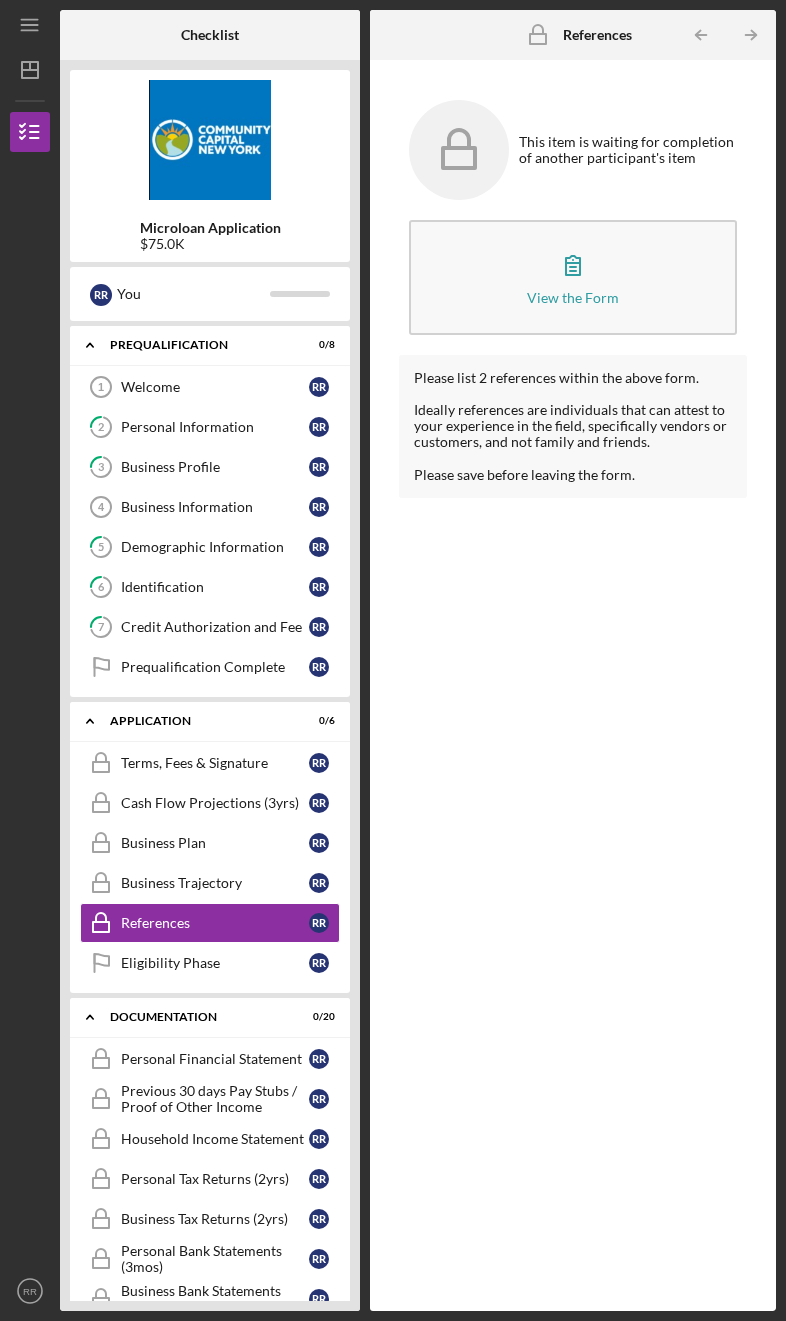 scroll, scrollTop: 0, scrollLeft: 0, axis: both 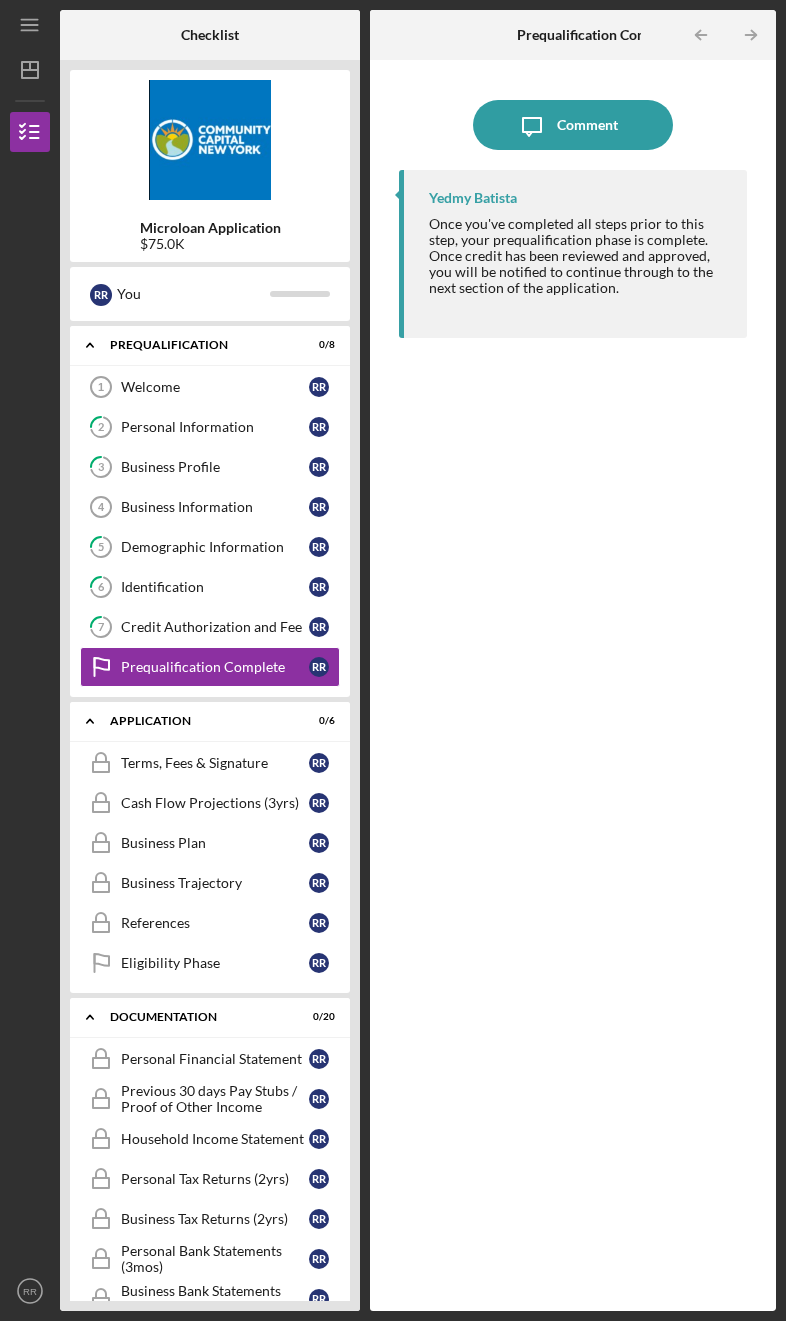 click on "Credit Authorization and Fee" at bounding box center (215, 627) 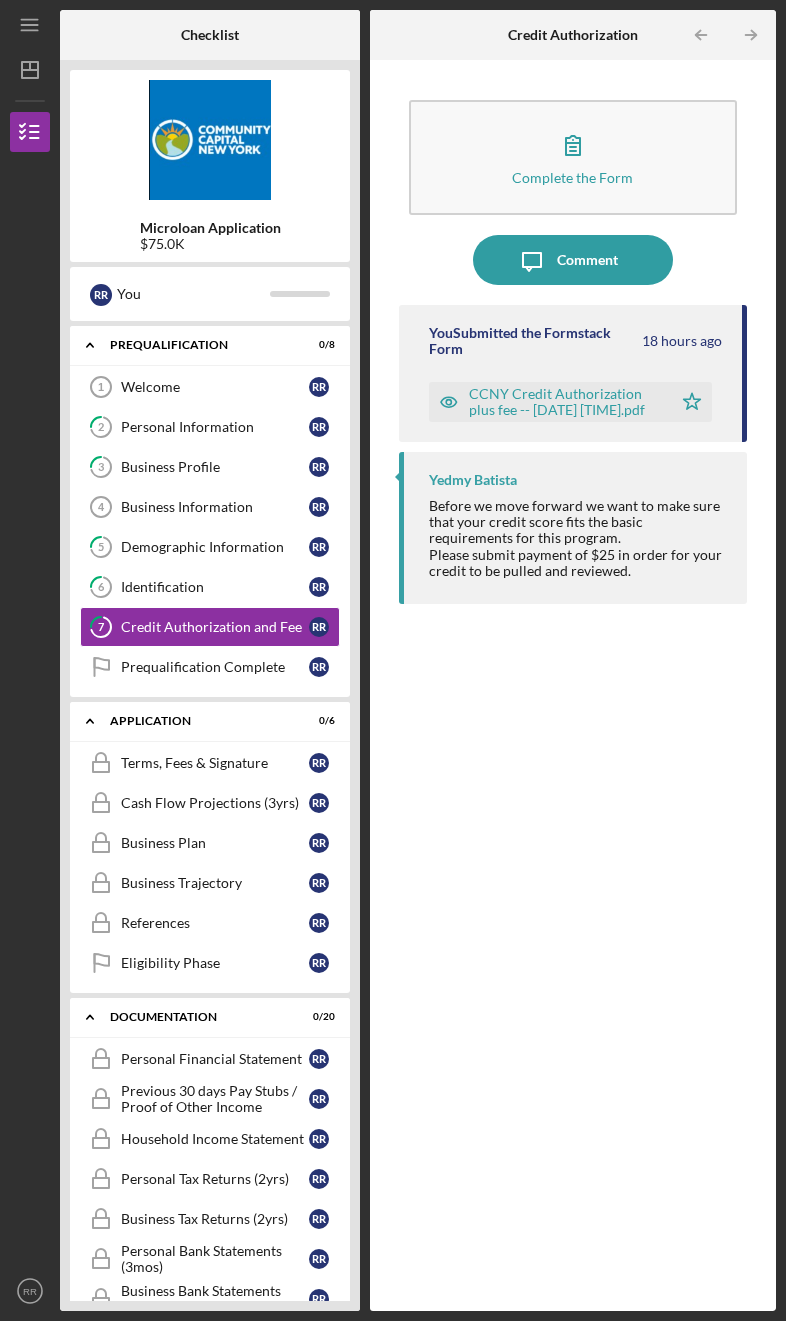 click on "CCNY Credit Authorization plus fee -- [DATE] [TIME].pdf" at bounding box center (550, 402) 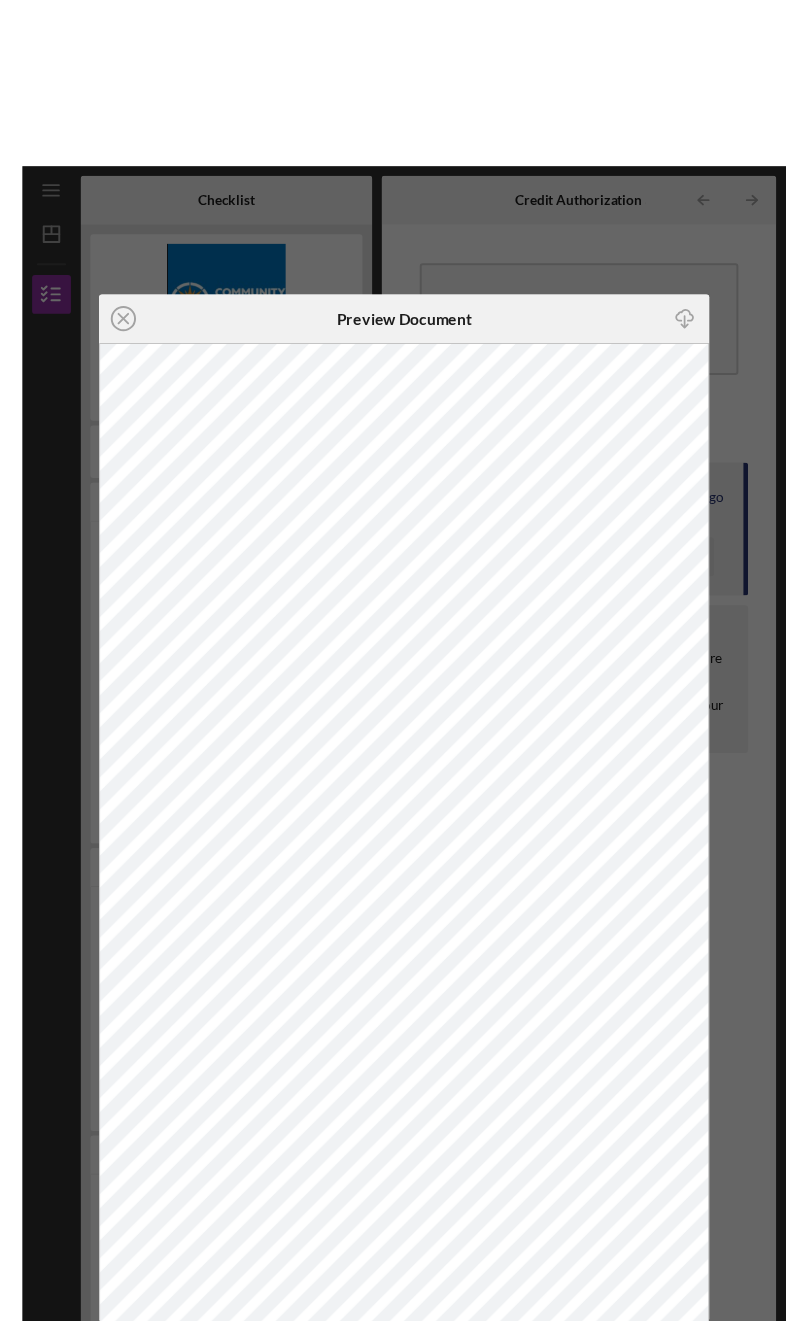 scroll, scrollTop: 1, scrollLeft: 0, axis: vertical 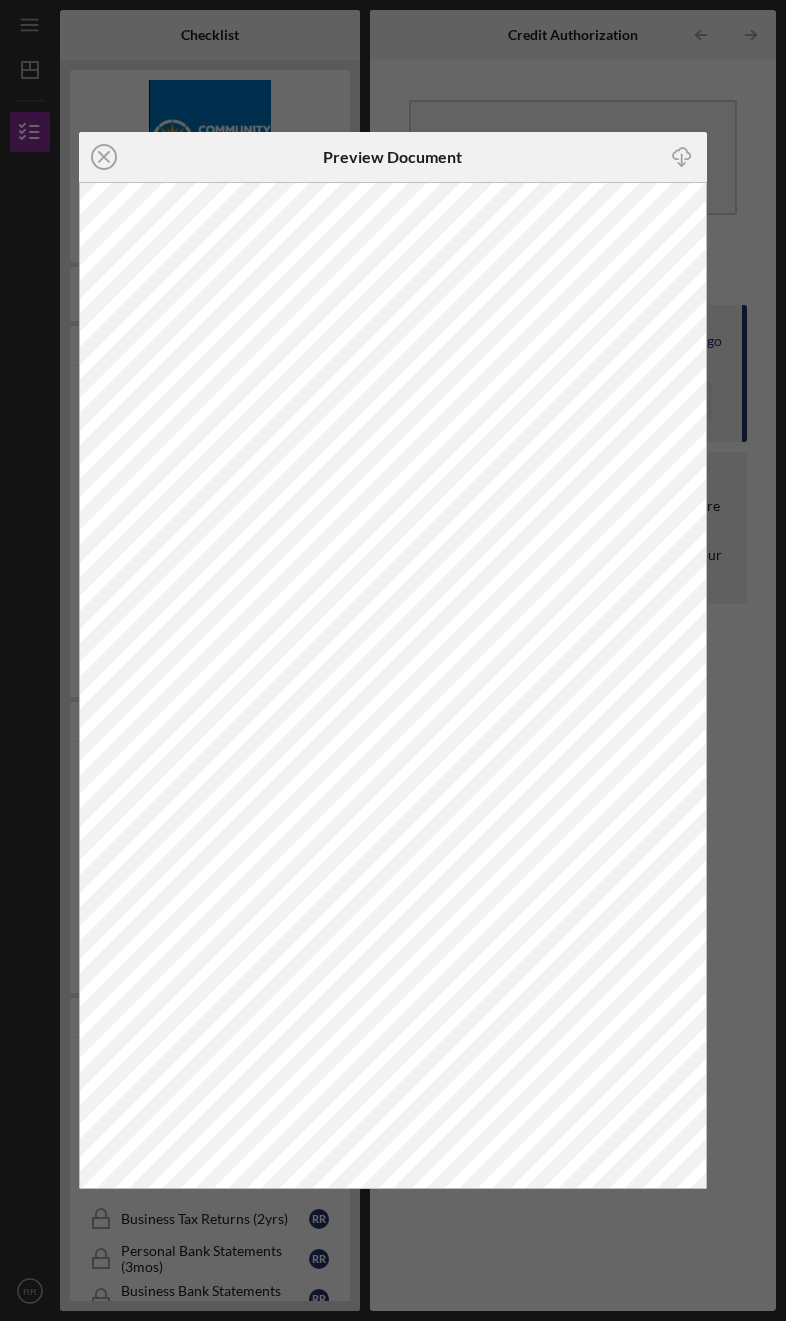 click on "Icon/Close" 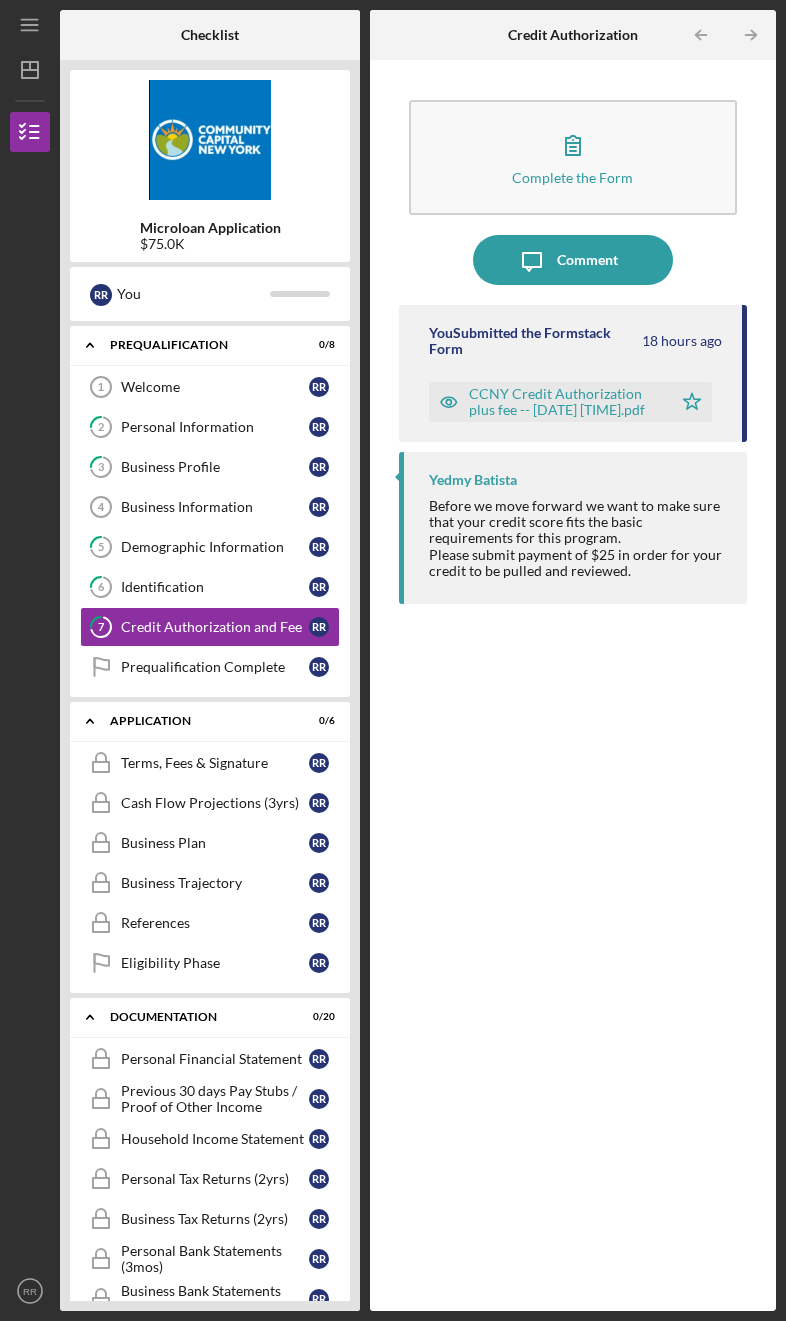 scroll, scrollTop: 70, scrollLeft: 0, axis: vertical 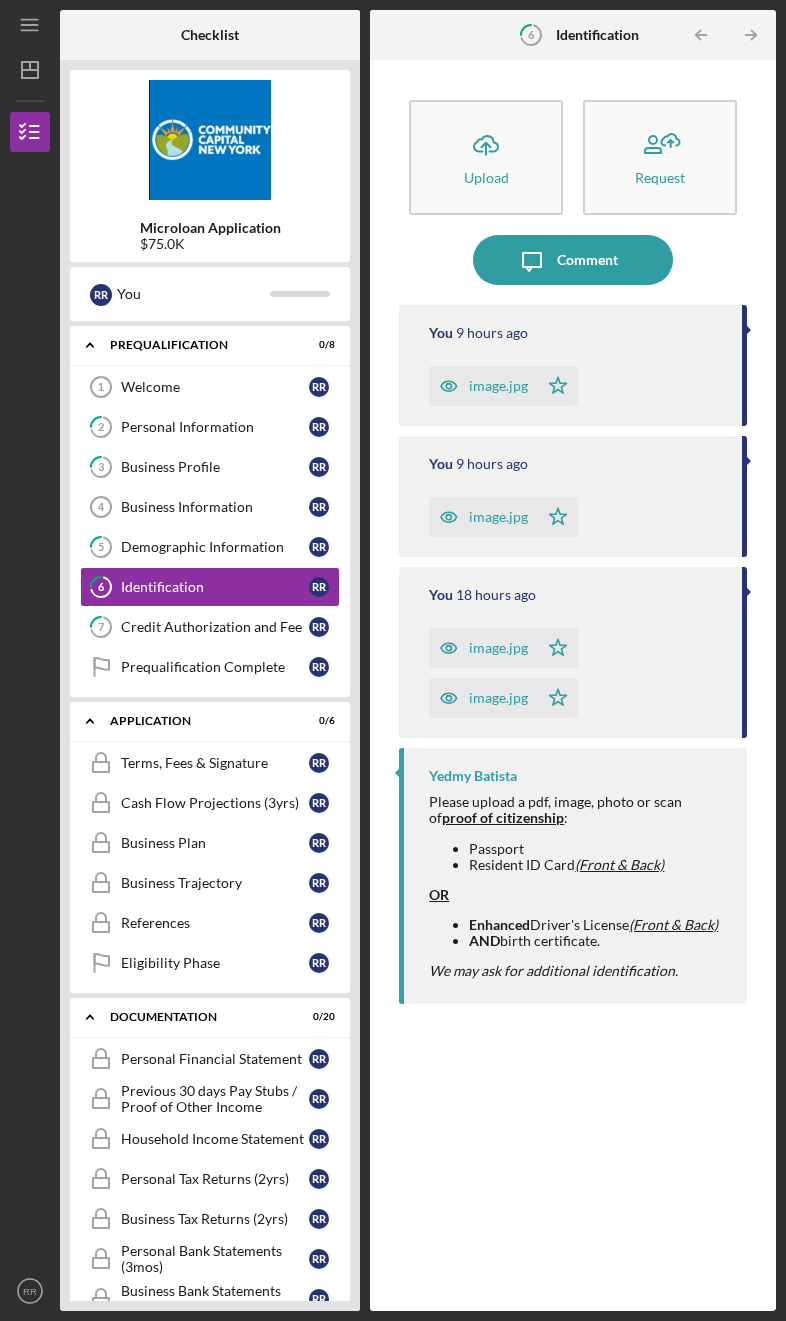 click on "image.jpg" at bounding box center (498, 386) 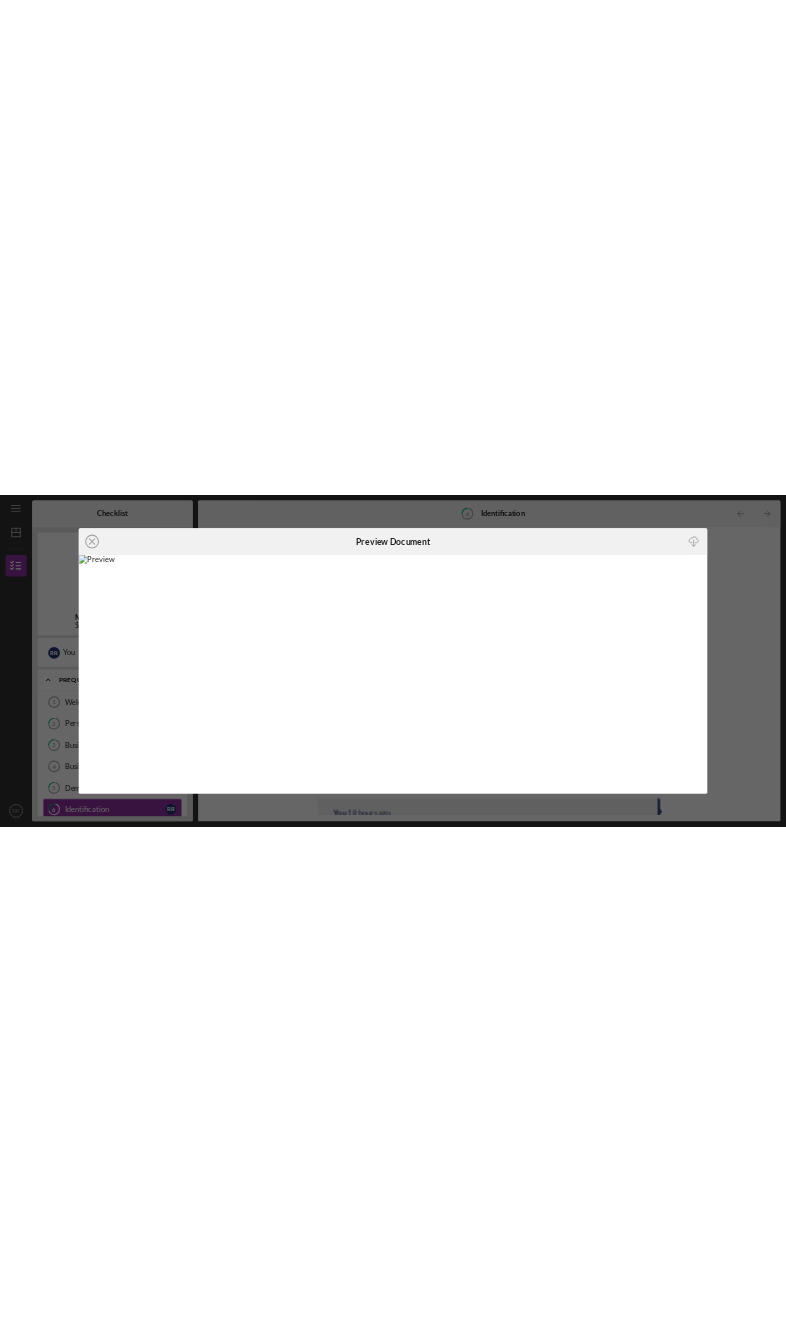 scroll, scrollTop: 0, scrollLeft: 0, axis: both 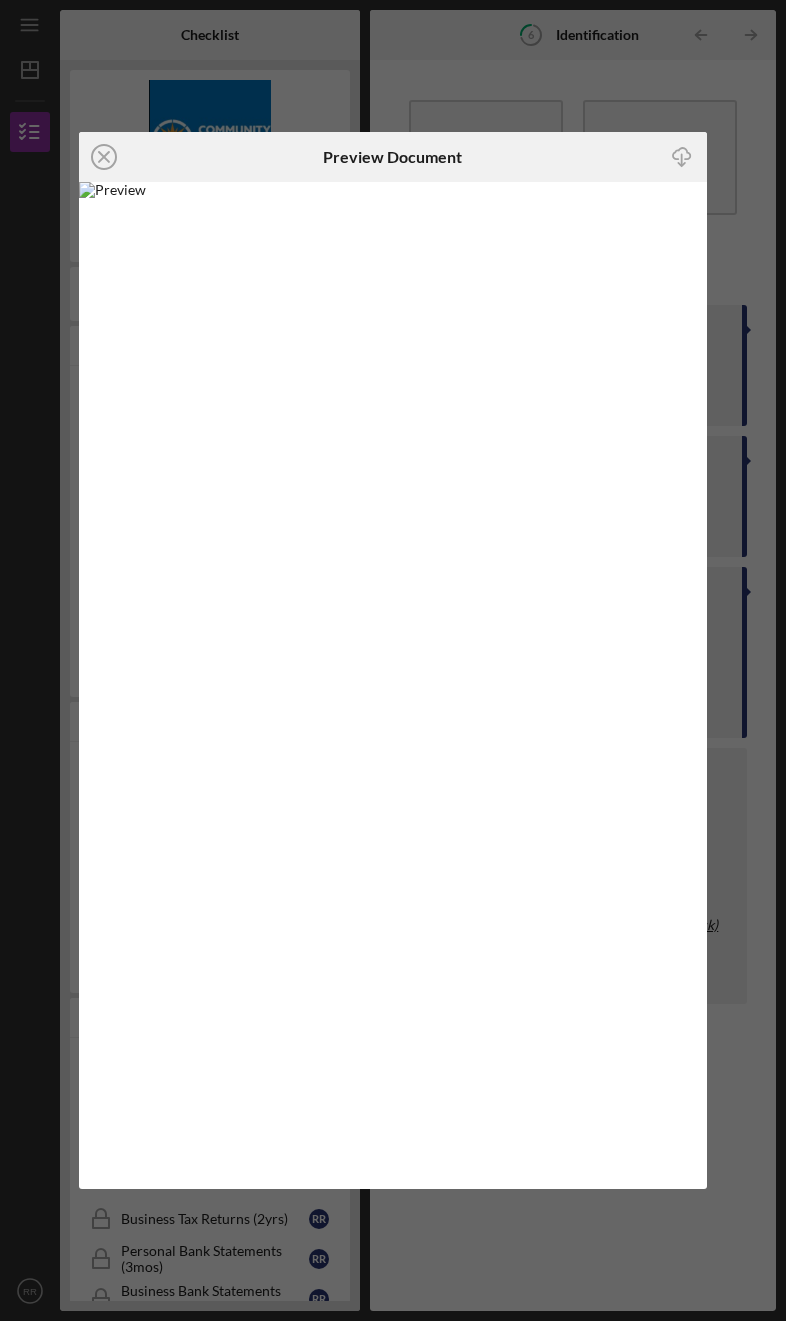 click on "Icon/Close" 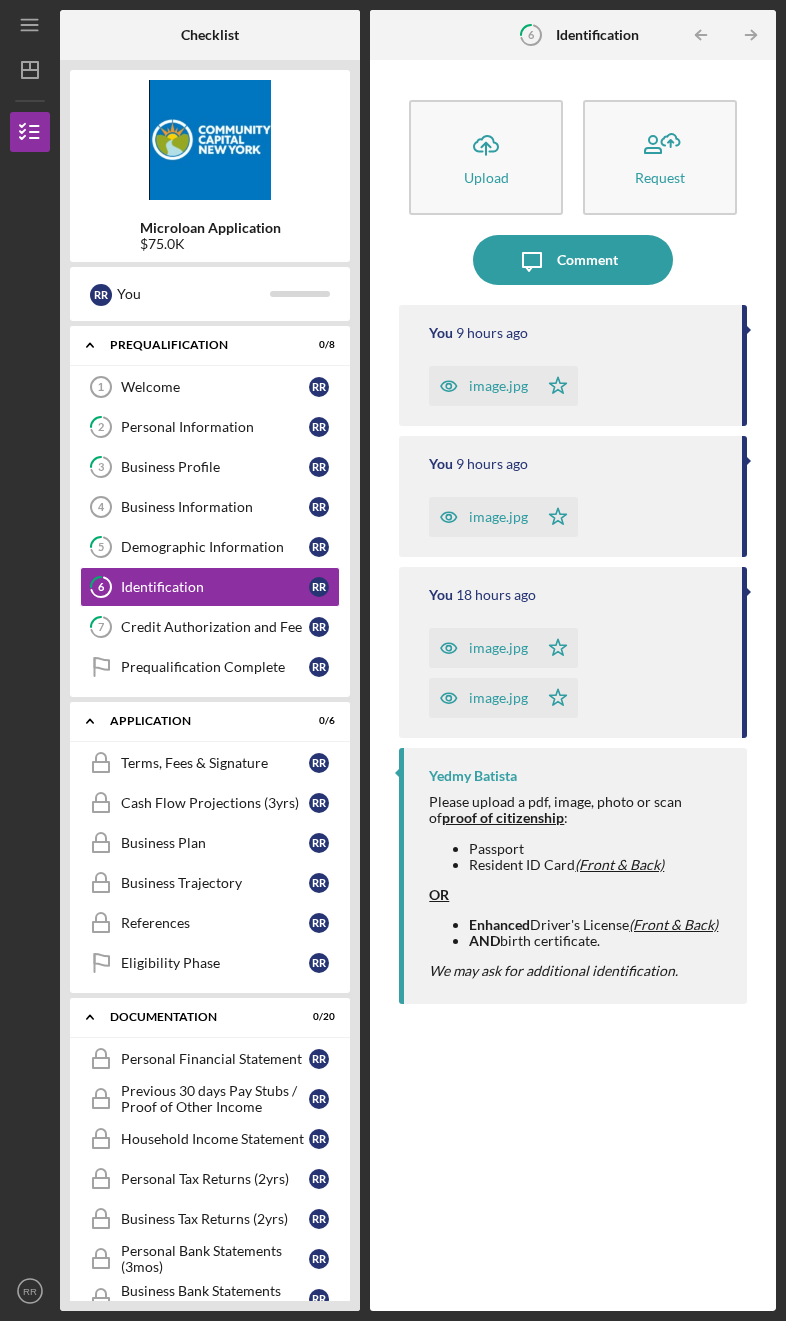 scroll, scrollTop: 70, scrollLeft: 0, axis: vertical 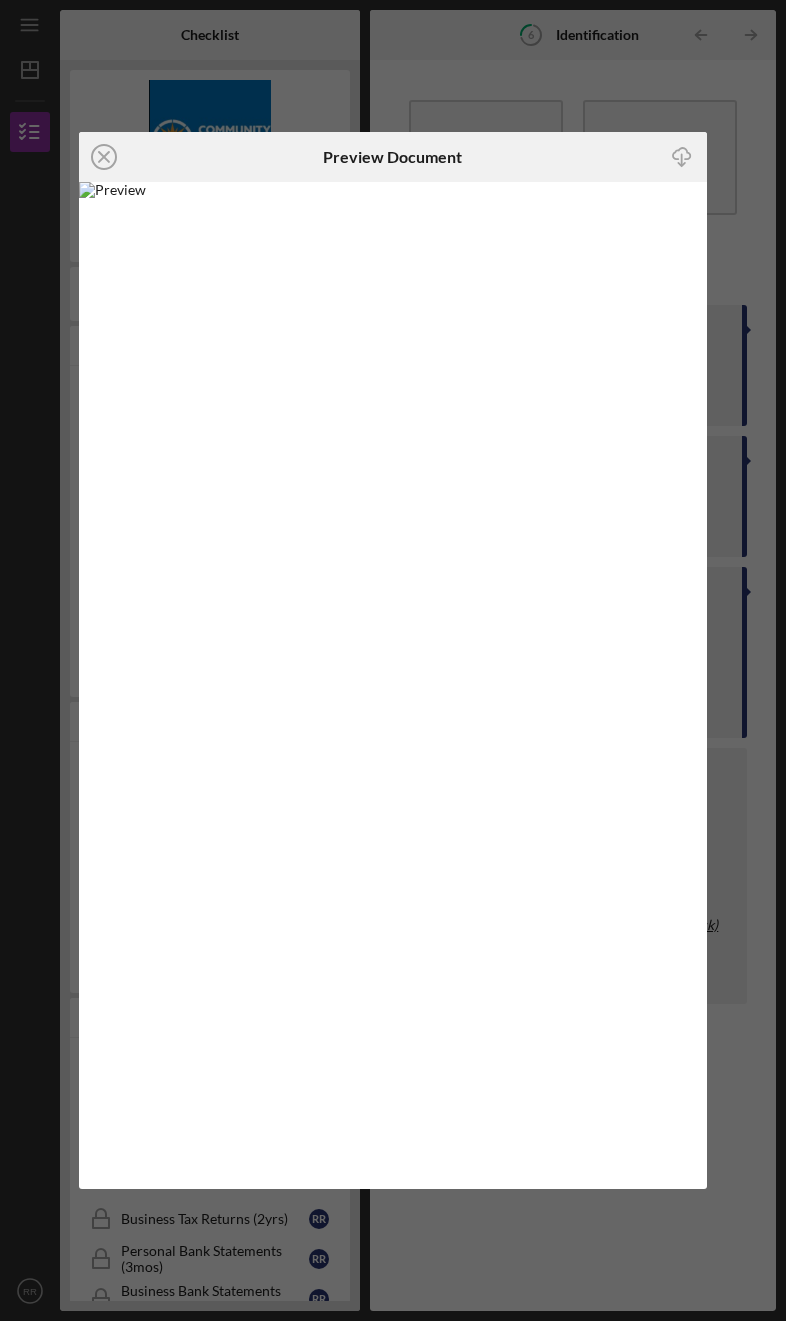 click 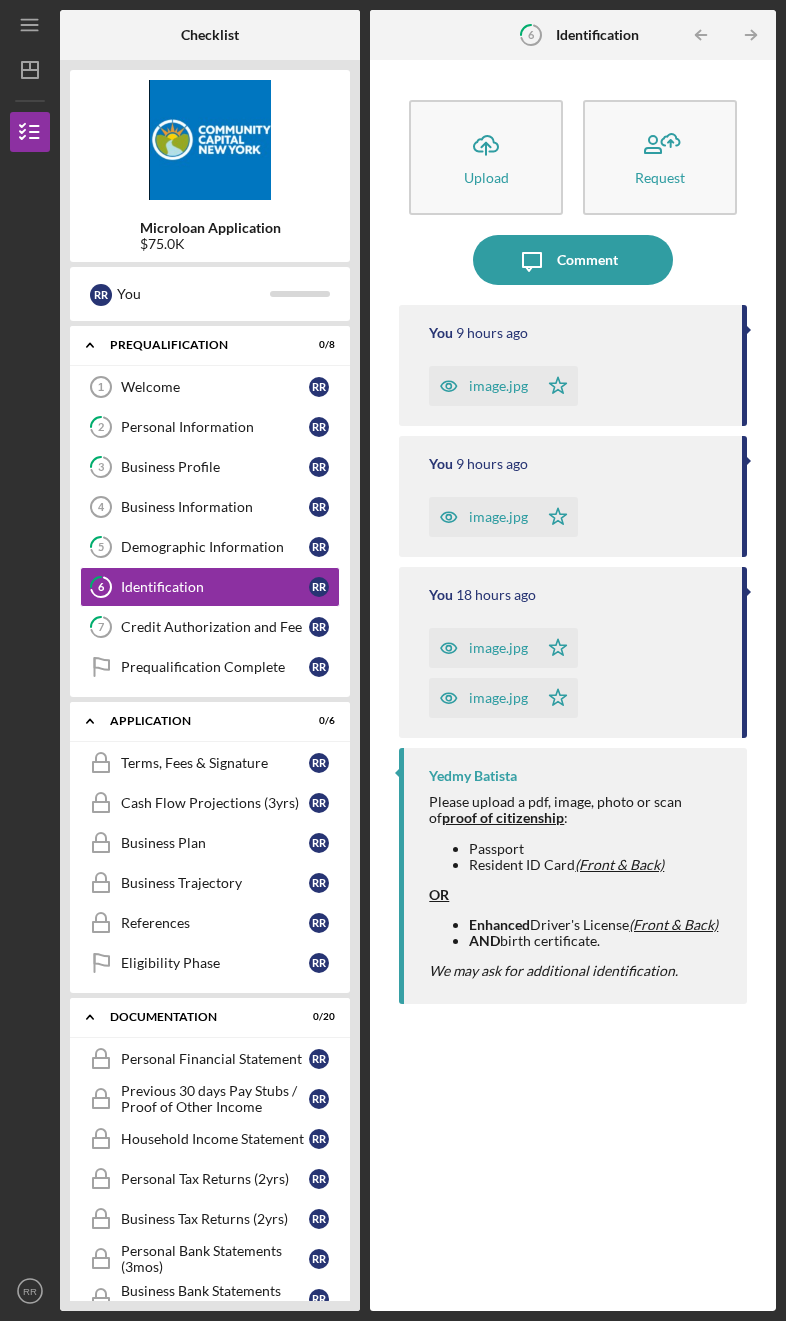 click on "image.jpg" at bounding box center [498, 648] 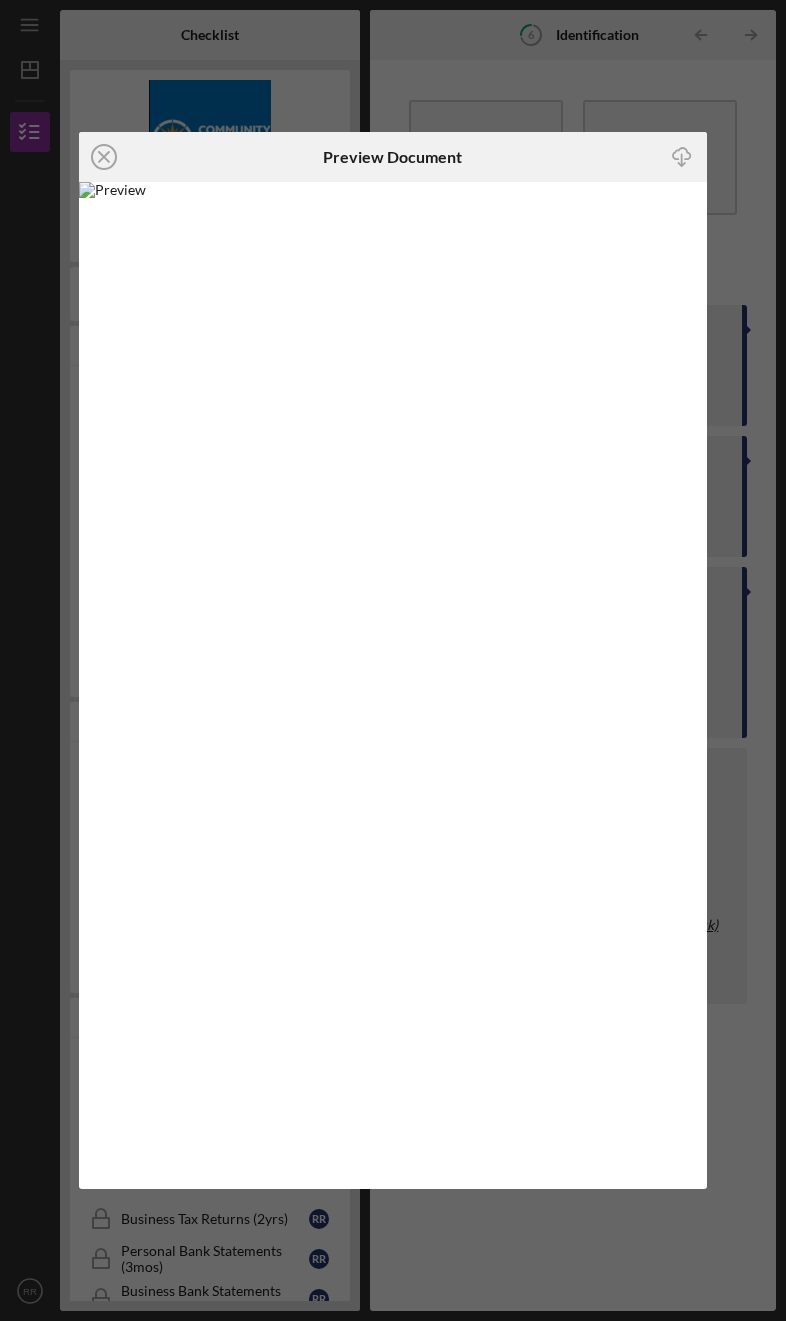 click on "Icon/Close" 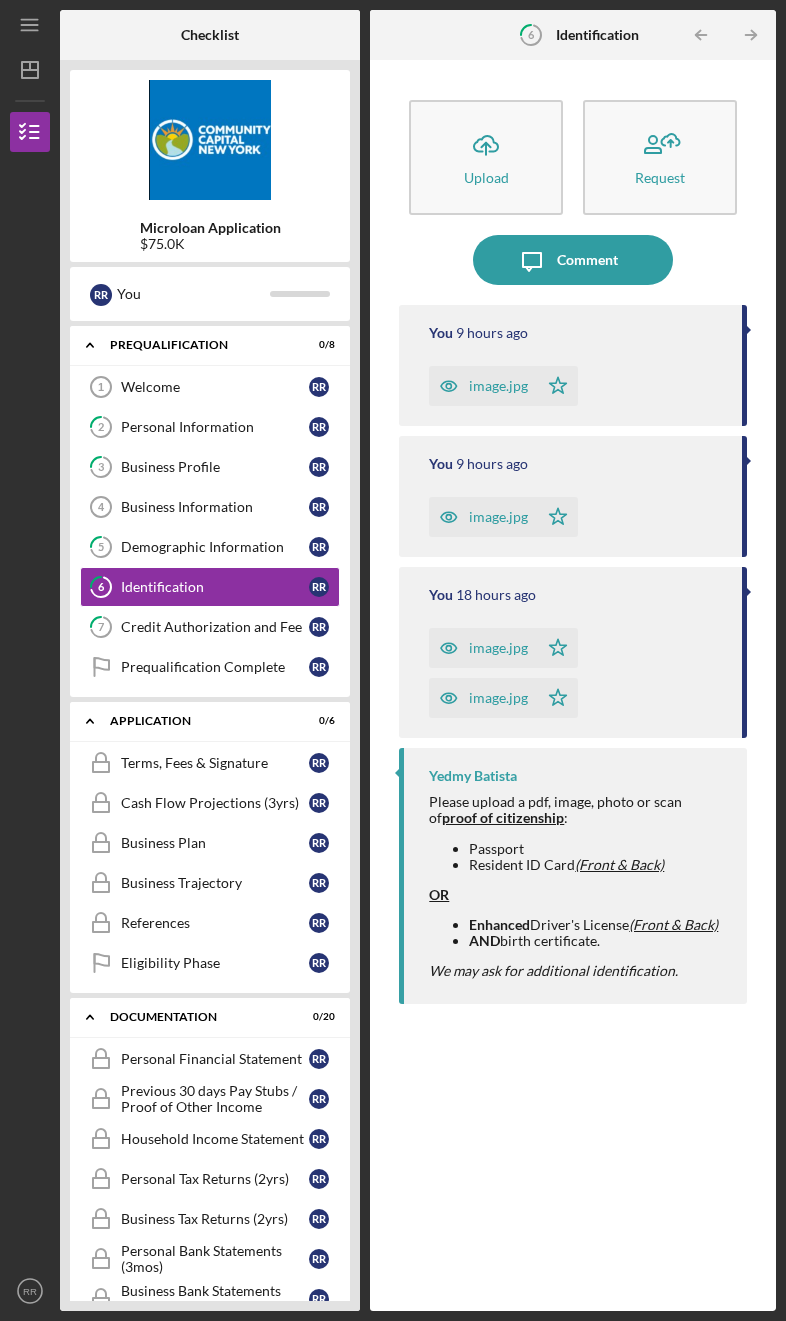 click on "Demographic Information" at bounding box center (215, 547) 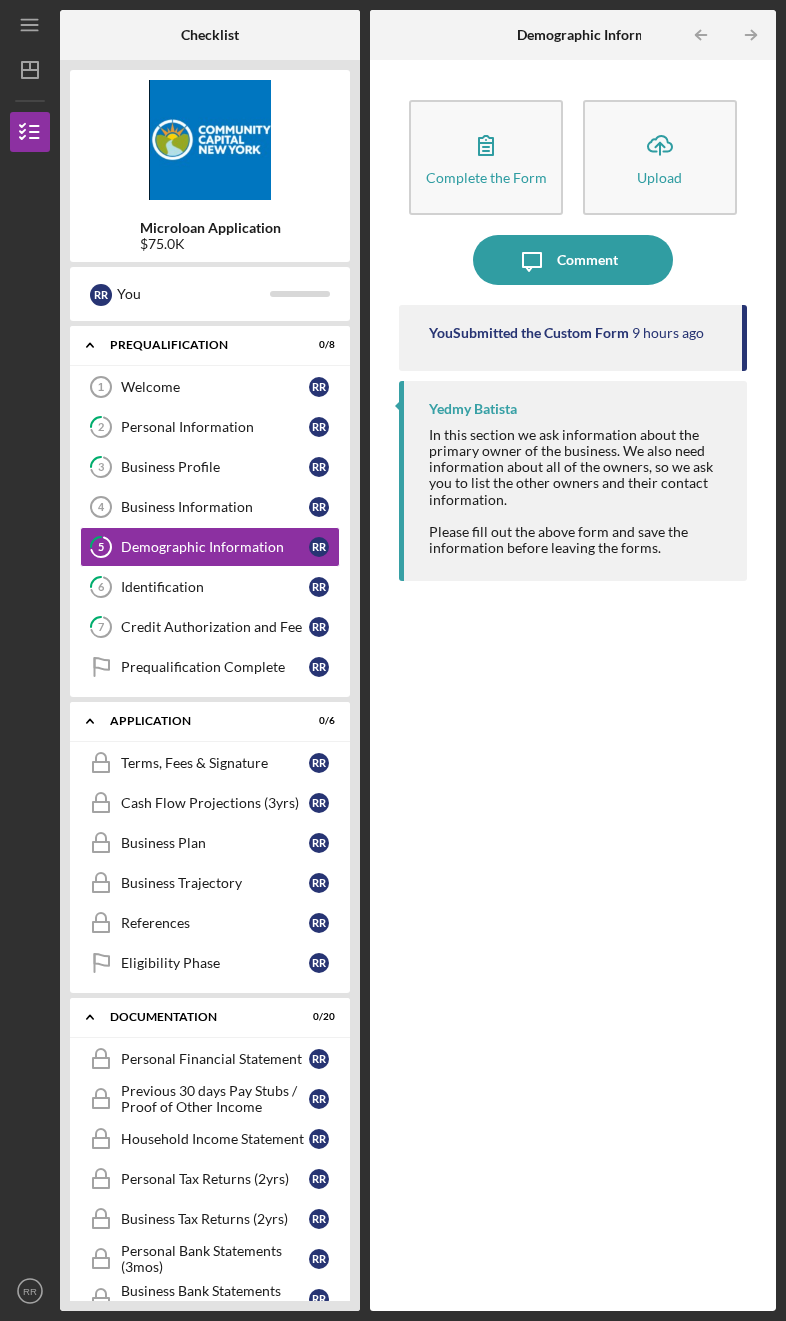 click 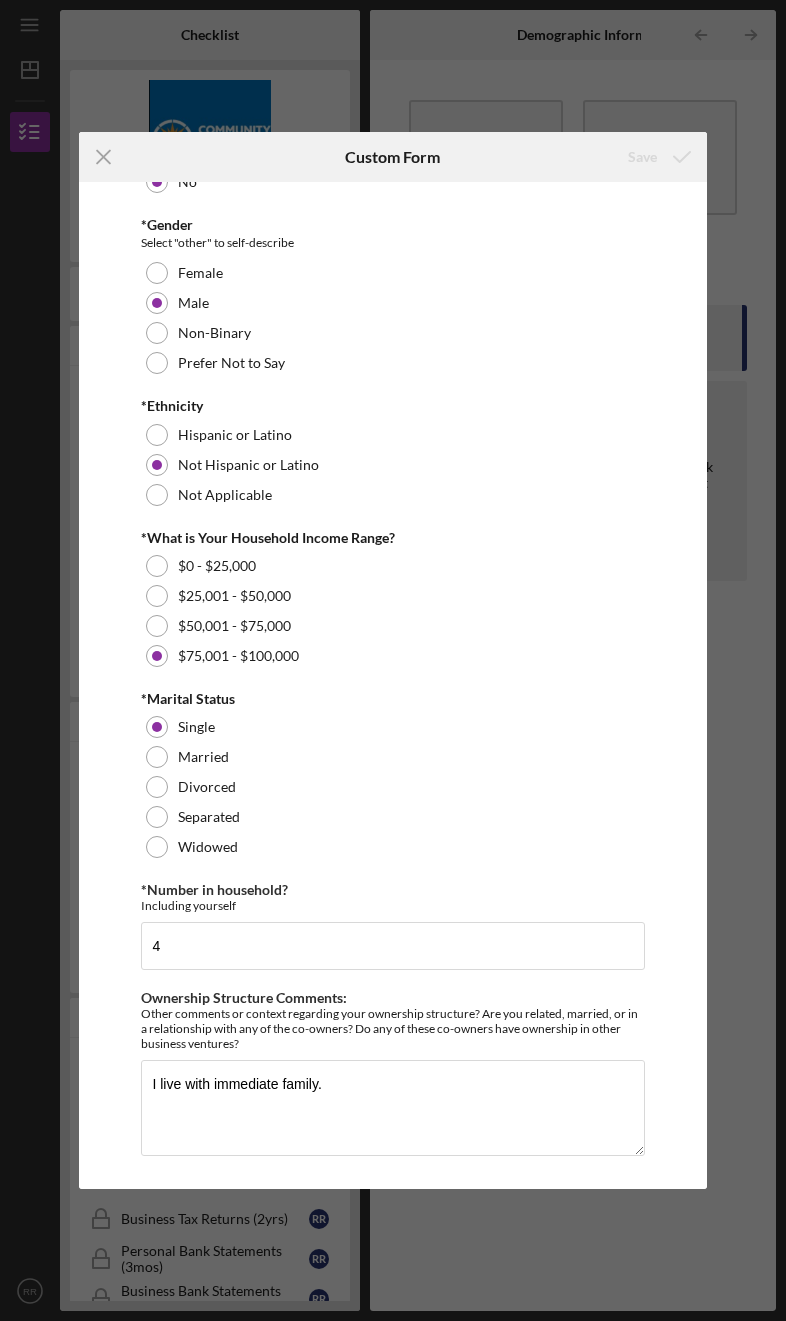 scroll, scrollTop: 499, scrollLeft: 0, axis: vertical 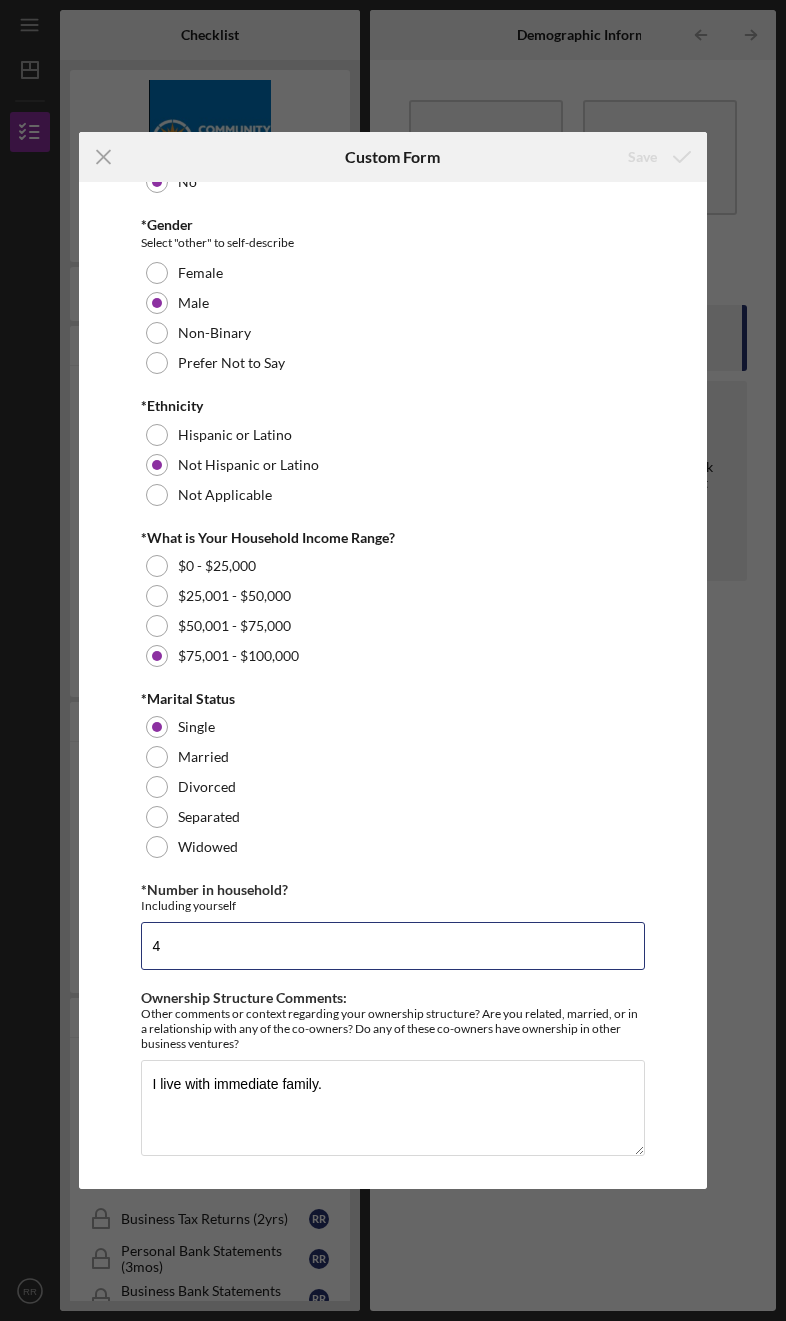 click on "4" at bounding box center (392, 946) 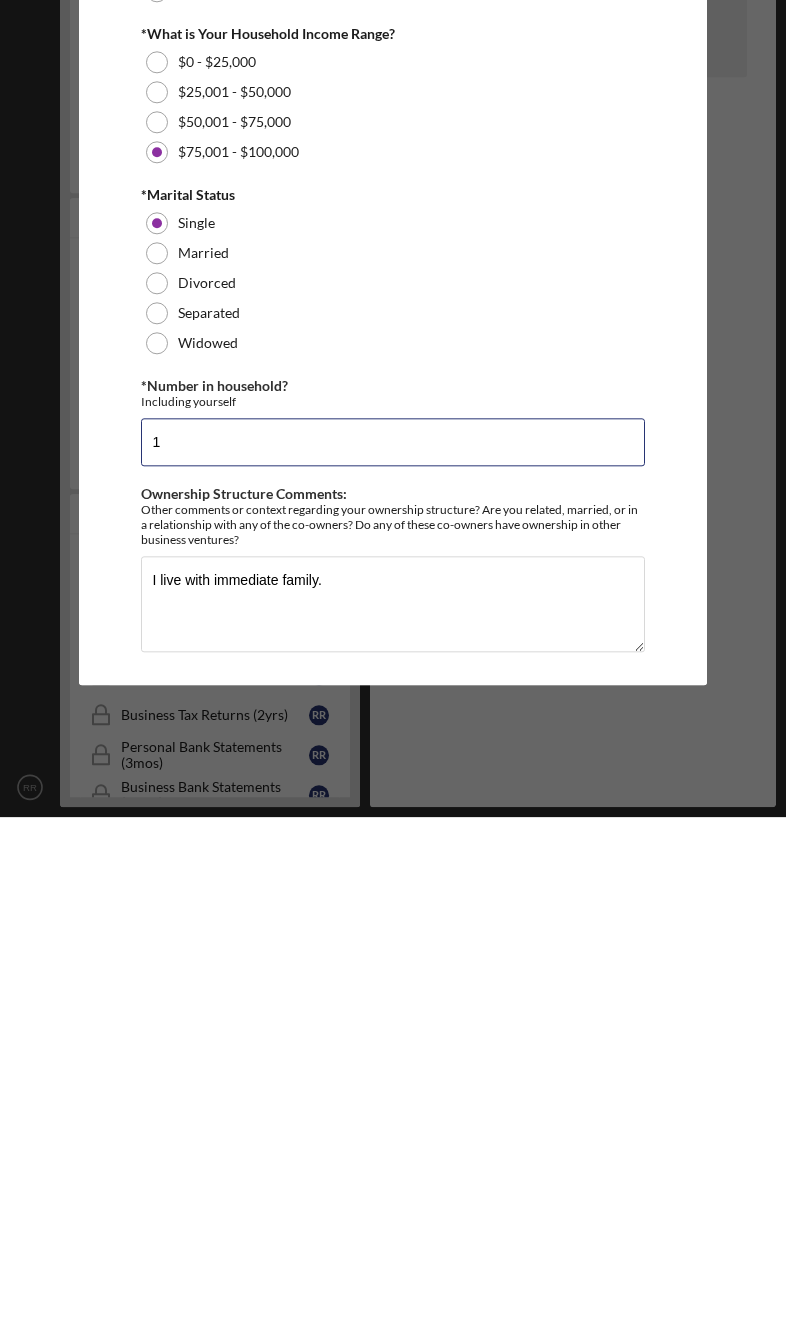 type on "1" 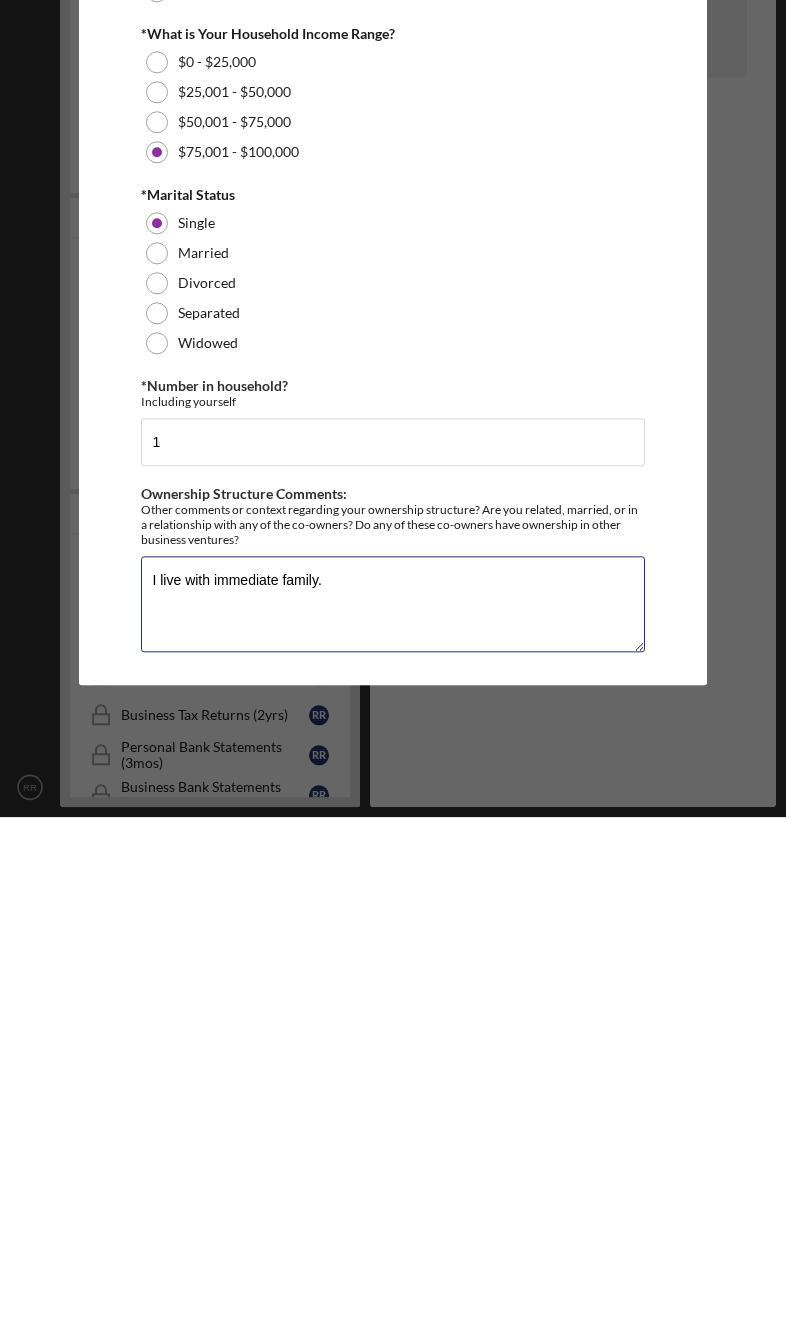 click on "I live with immediate family." at bounding box center [392, 1108] 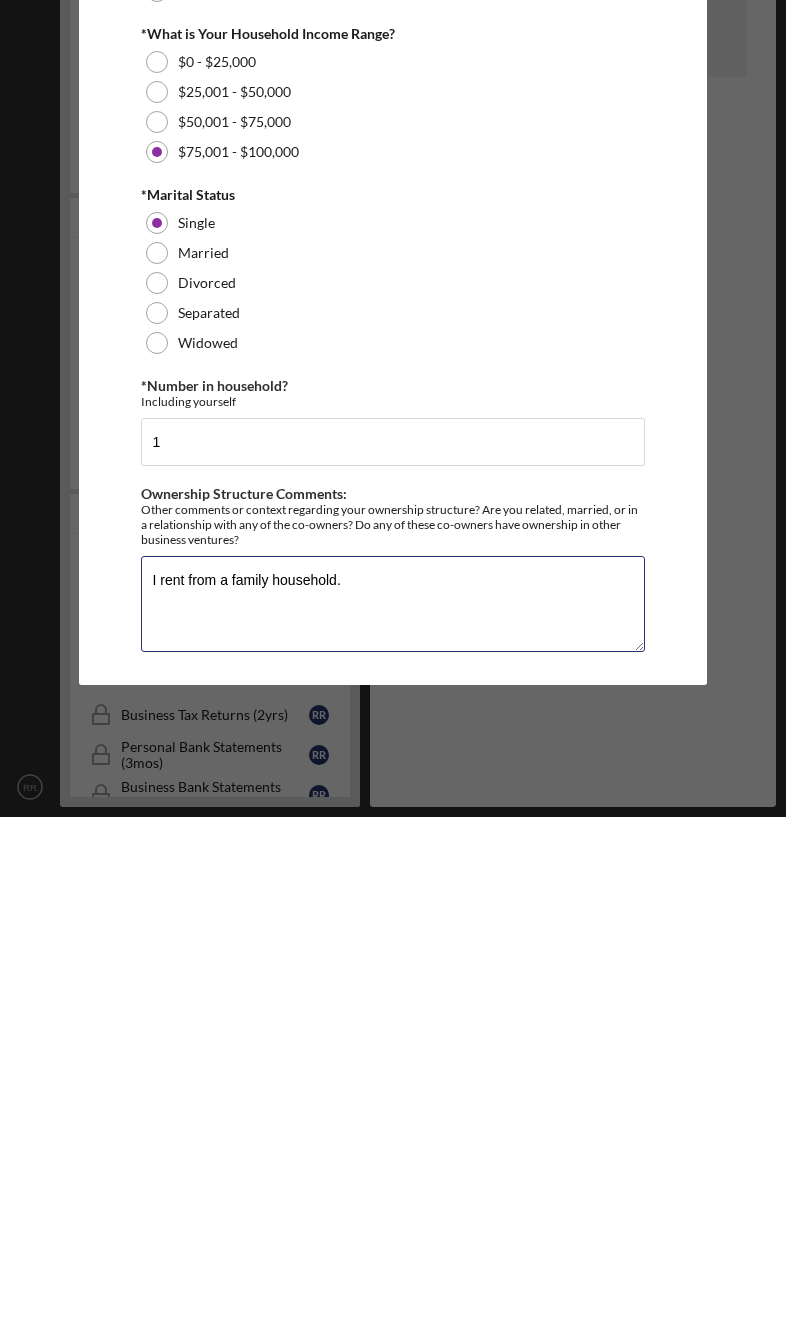 type on "I rent from a family household." 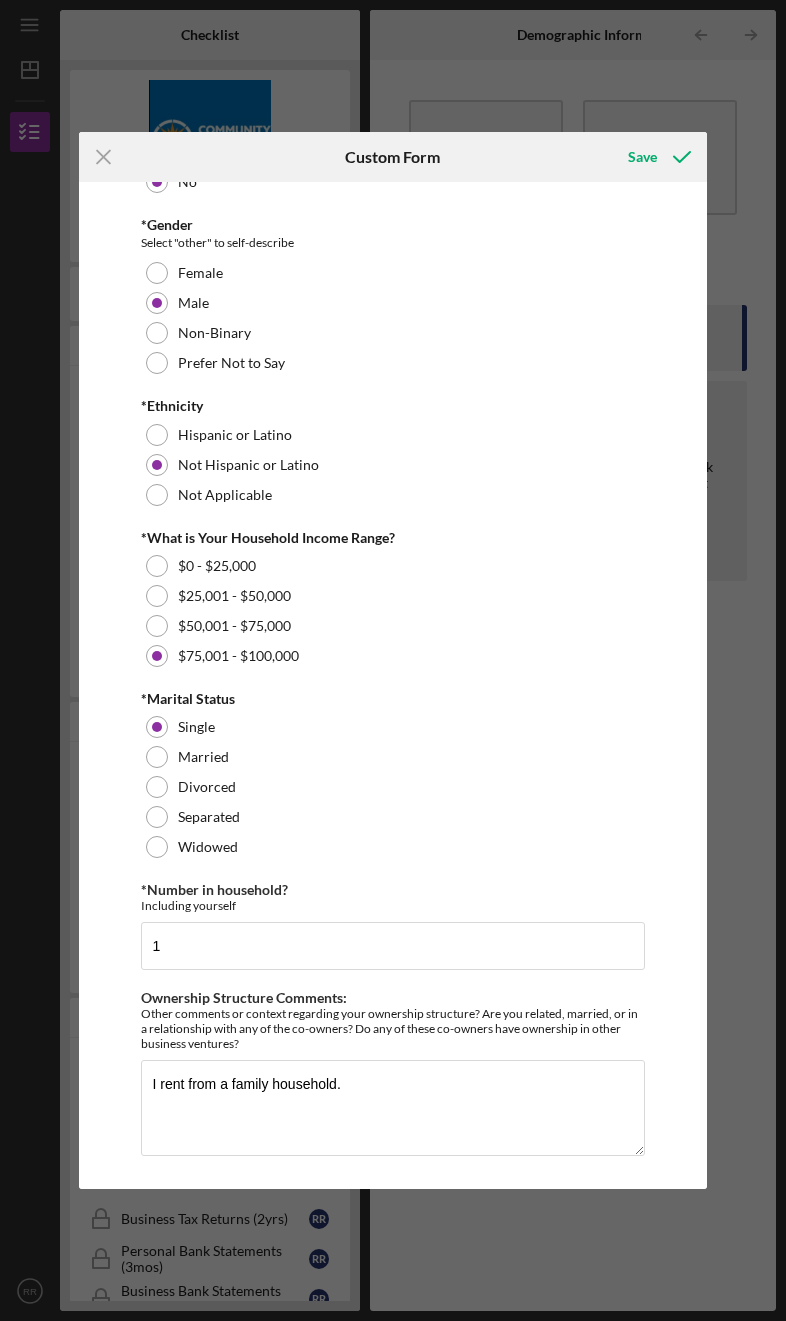 click on "$50,001 - $75,000" at bounding box center [234, 626] 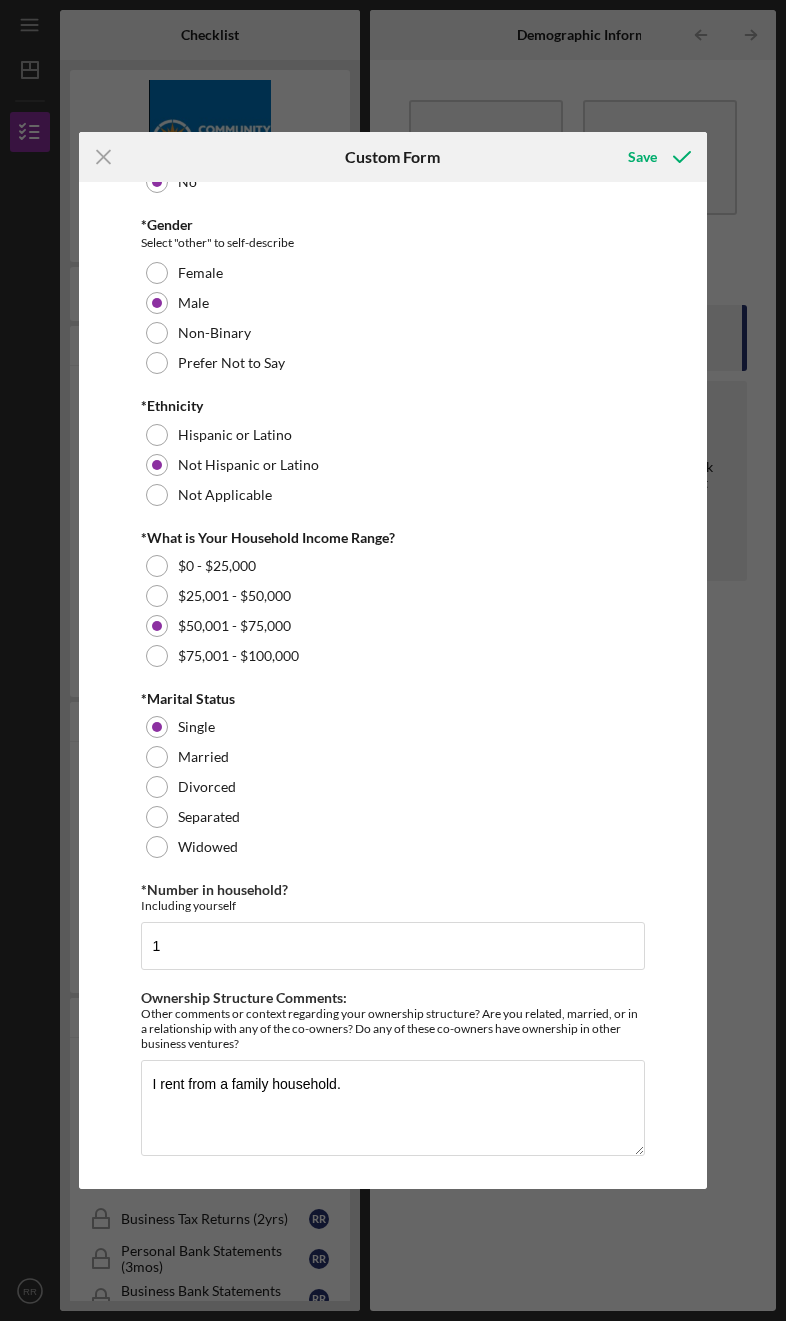 click on "Save" at bounding box center [642, 157] 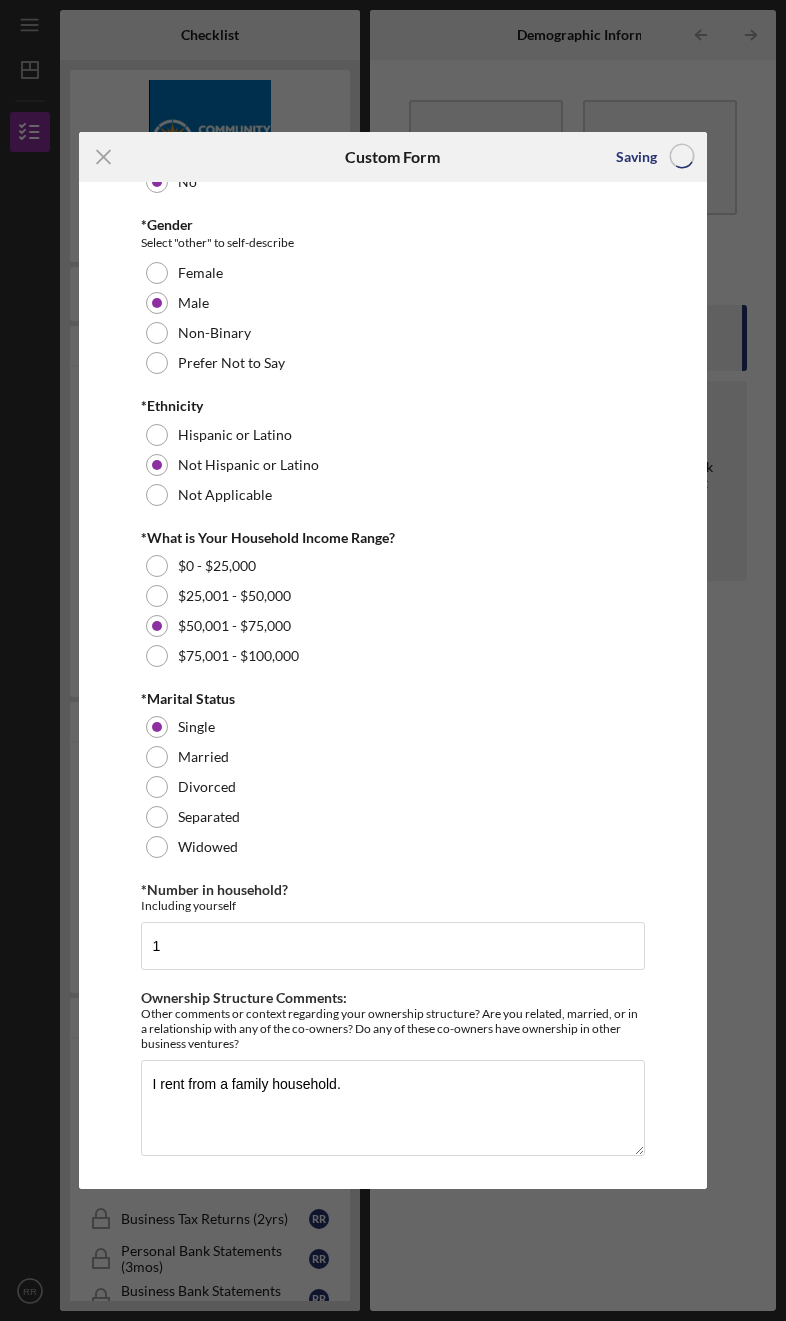 scroll, scrollTop: 70, scrollLeft: 0, axis: vertical 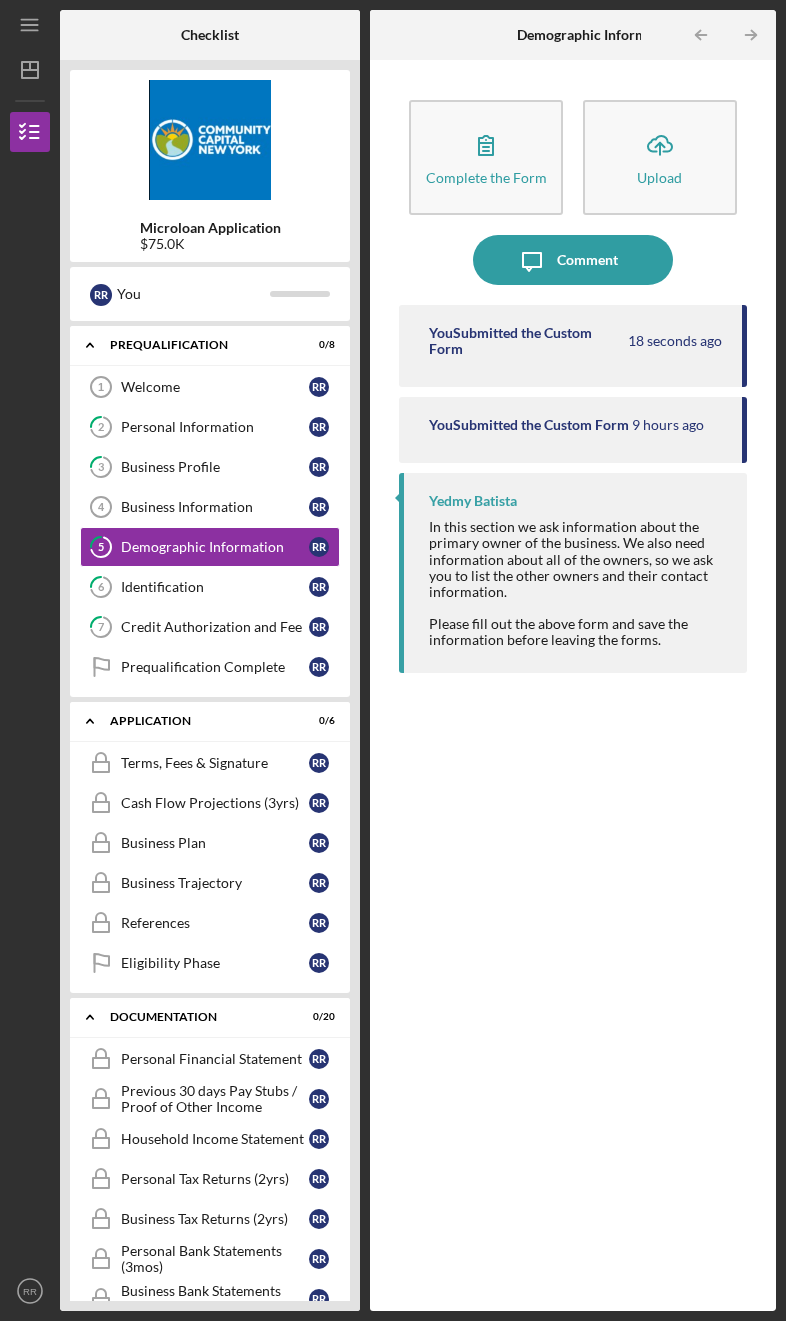 click on "Business Information 4 Business Information R R" at bounding box center (210, 507) 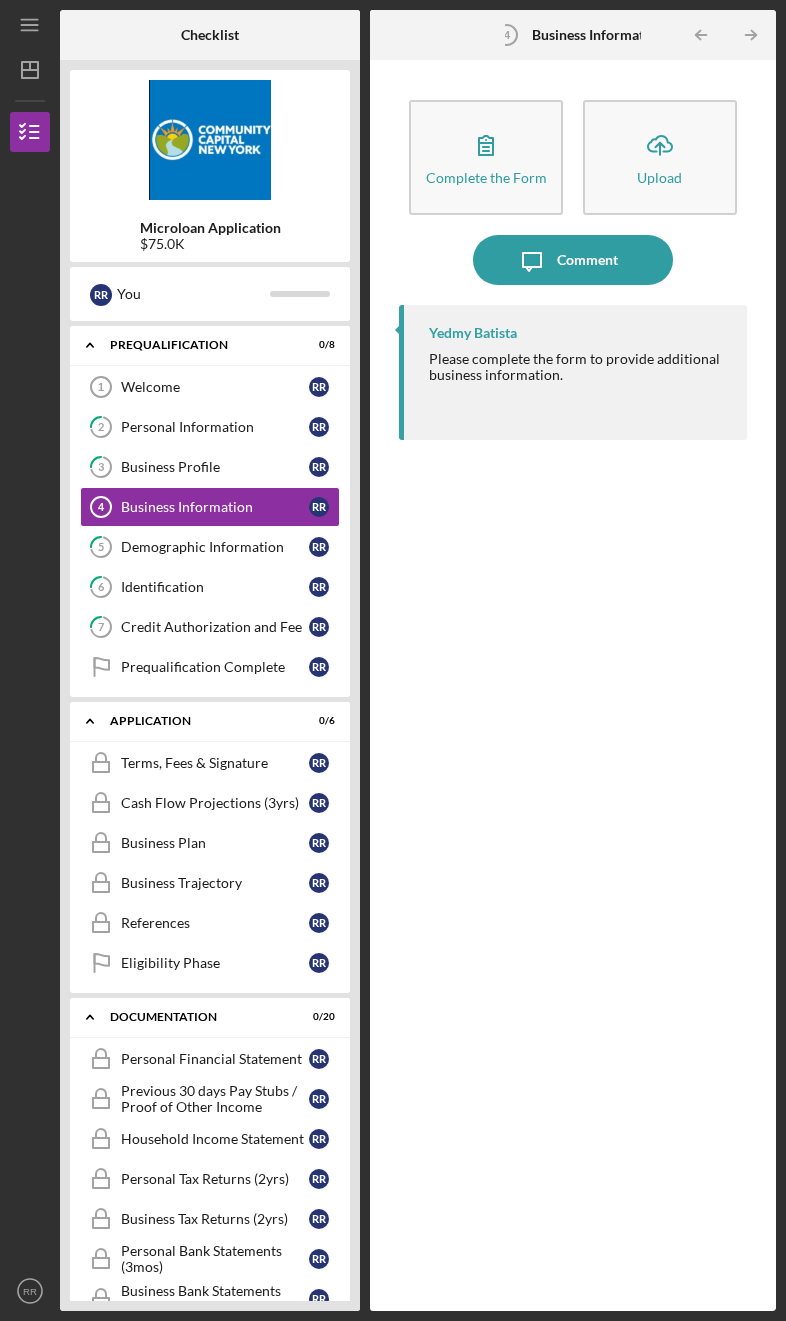 click on "Complete the Form Form" at bounding box center (486, 157) 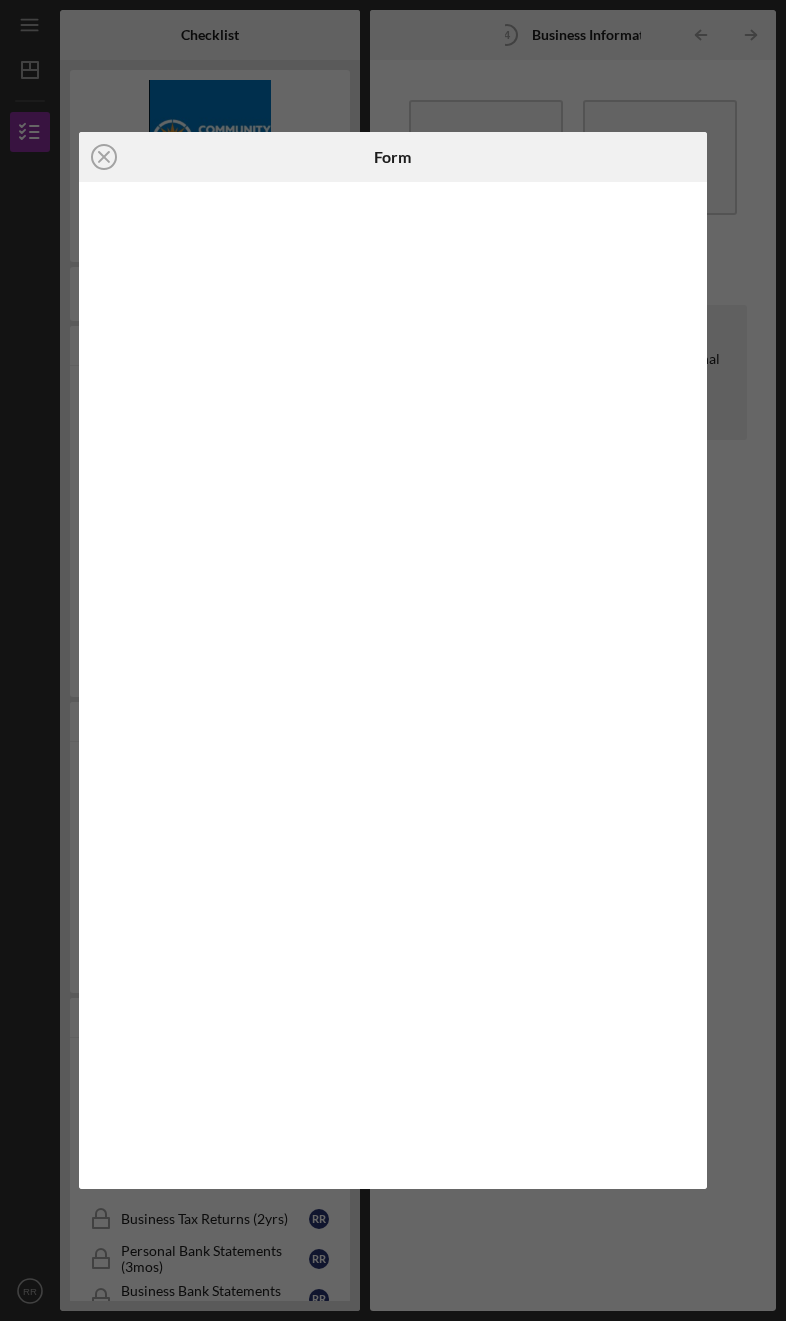 scroll, scrollTop: 0, scrollLeft: 0, axis: both 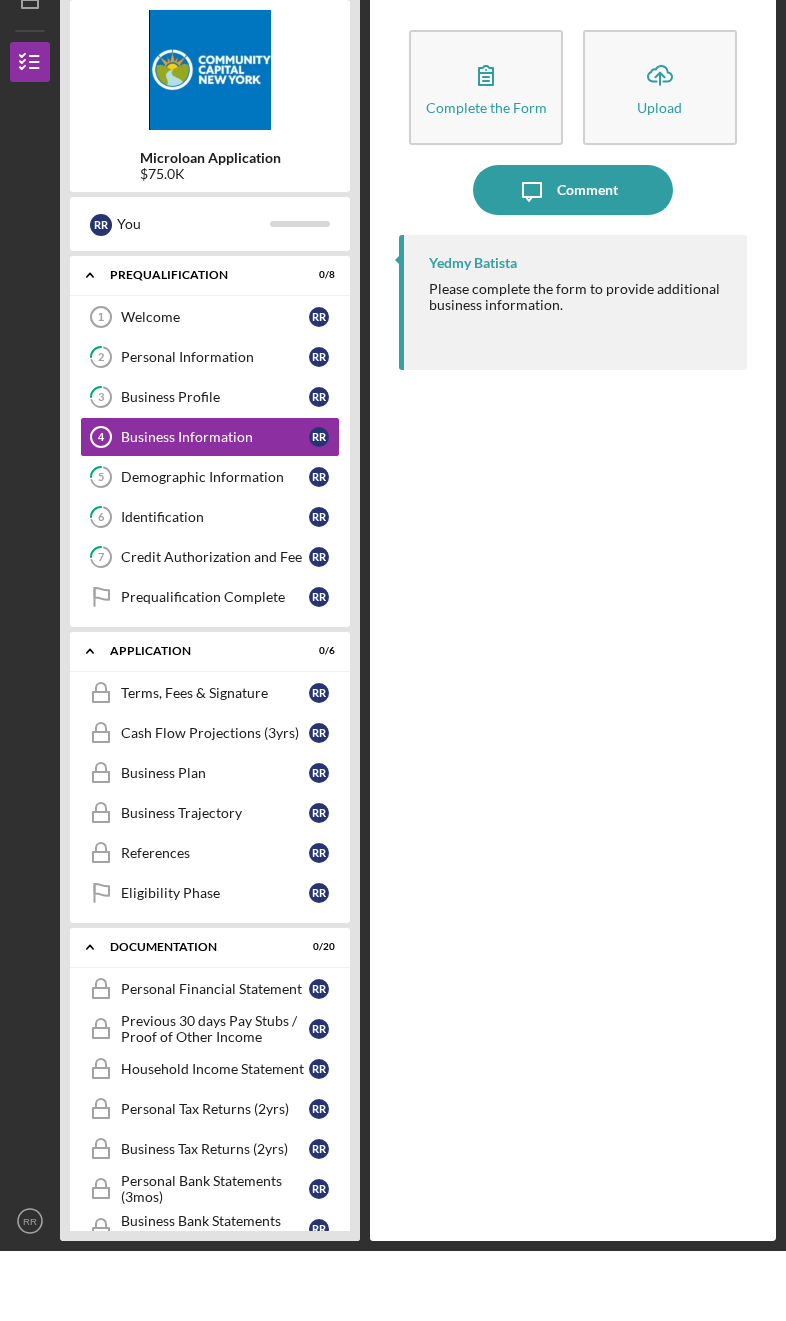 click on "Complete the Form" at bounding box center [486, 177] 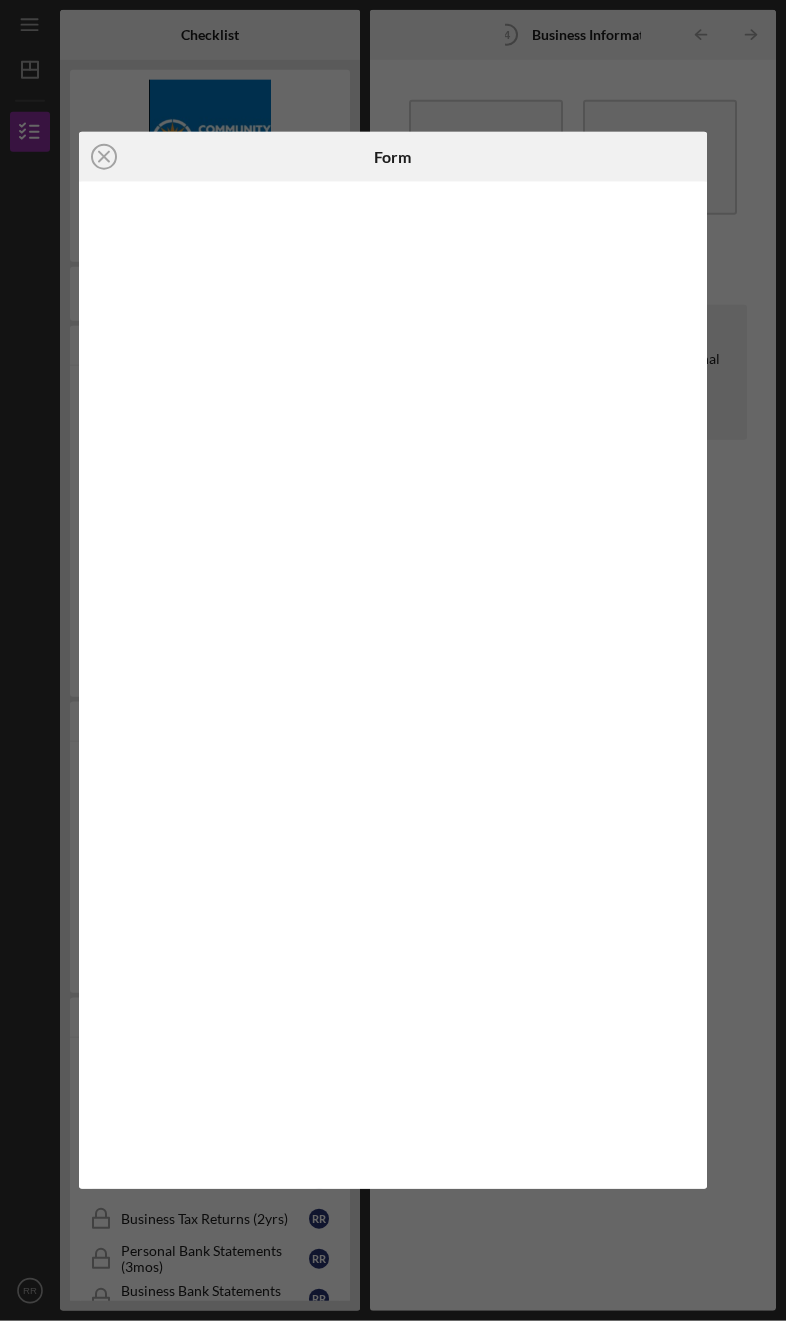 scroll, scrollTop: 232, scrollLeft: 0, axis: vertical 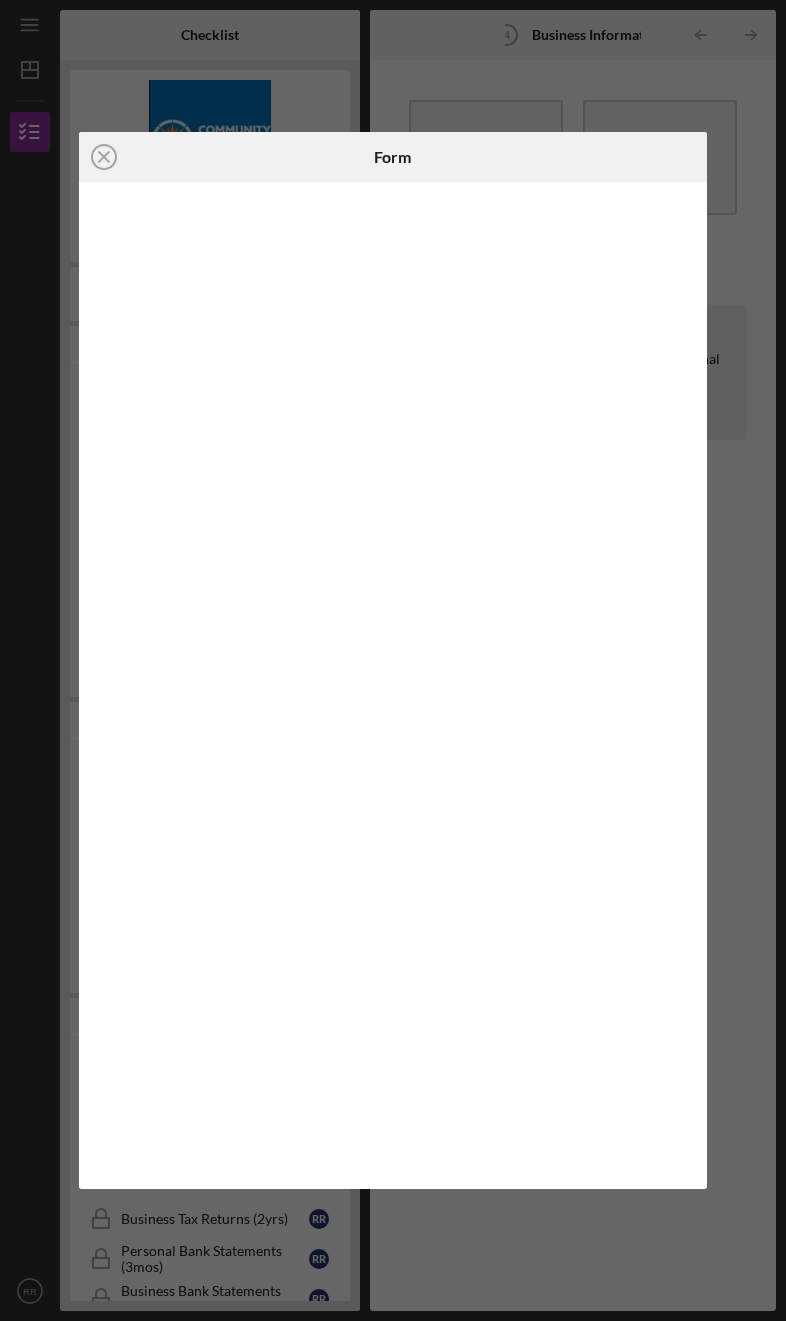 click on "Icon/Close" 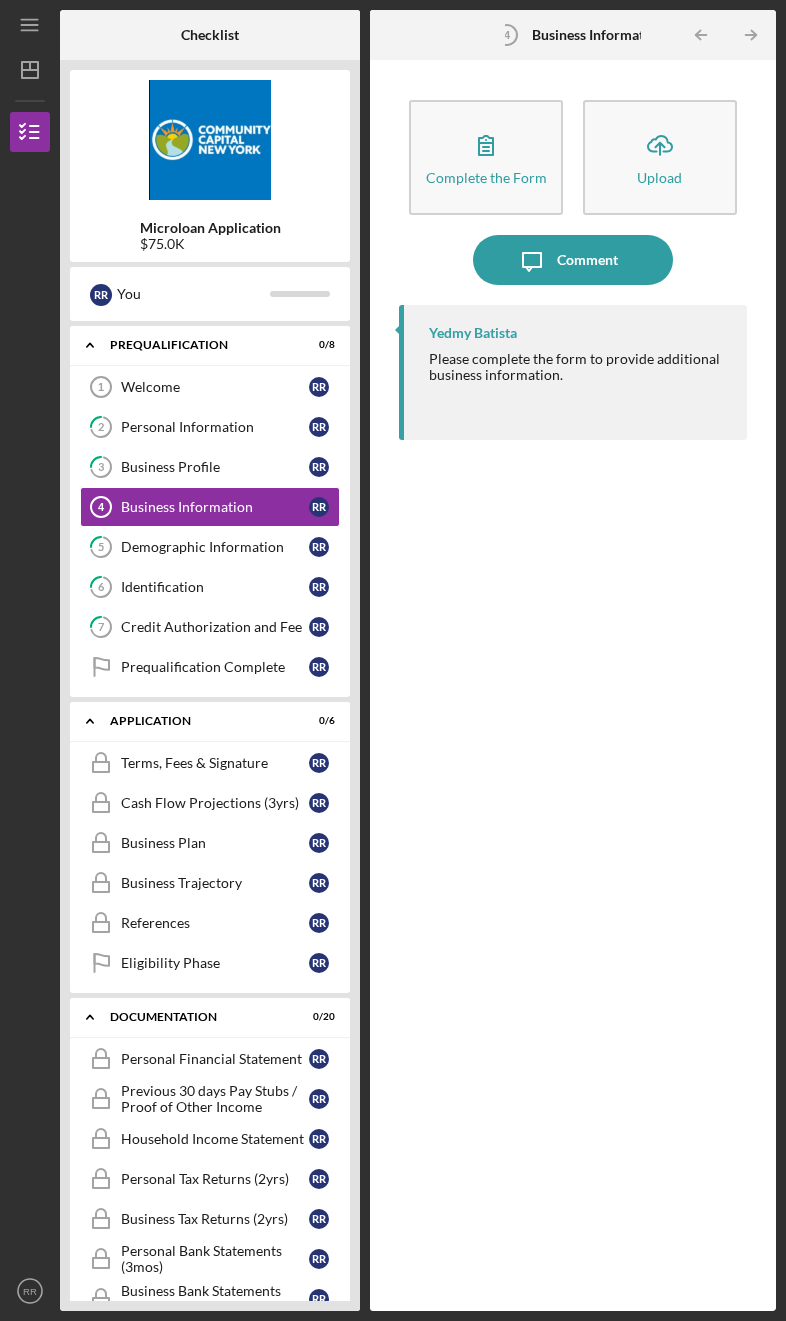 click on "Business Profile" at bounding box center (215, 467) 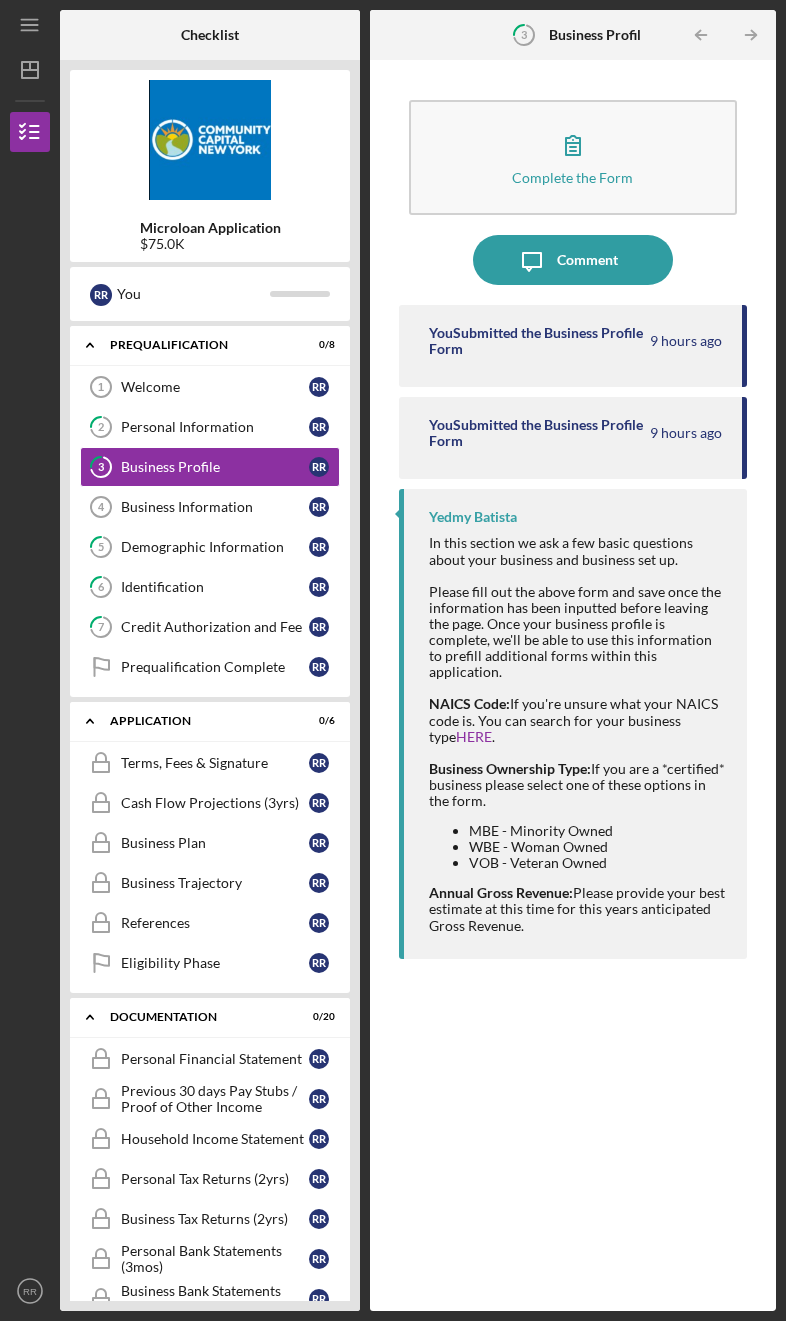 click 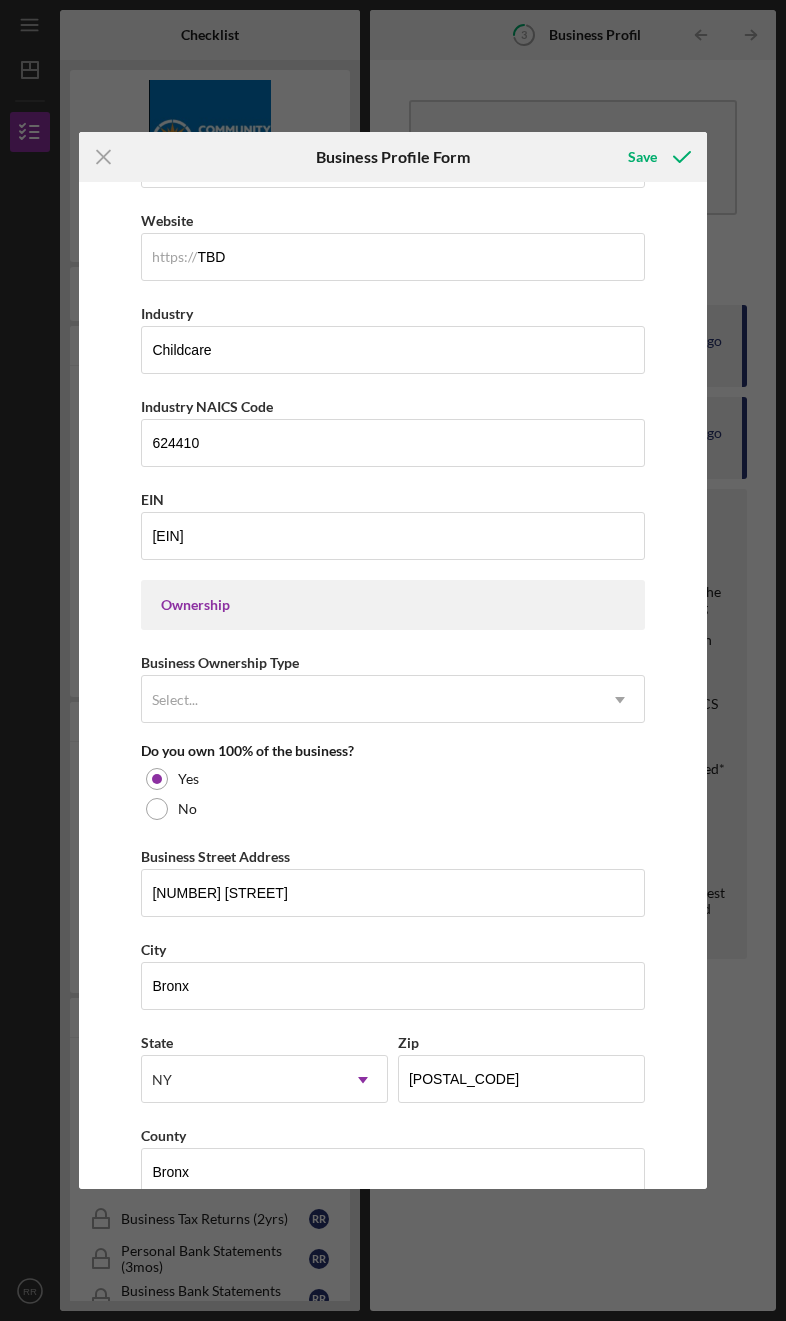 scroll, scrollTop: 537, scrollLeft: 0, axis: vertical 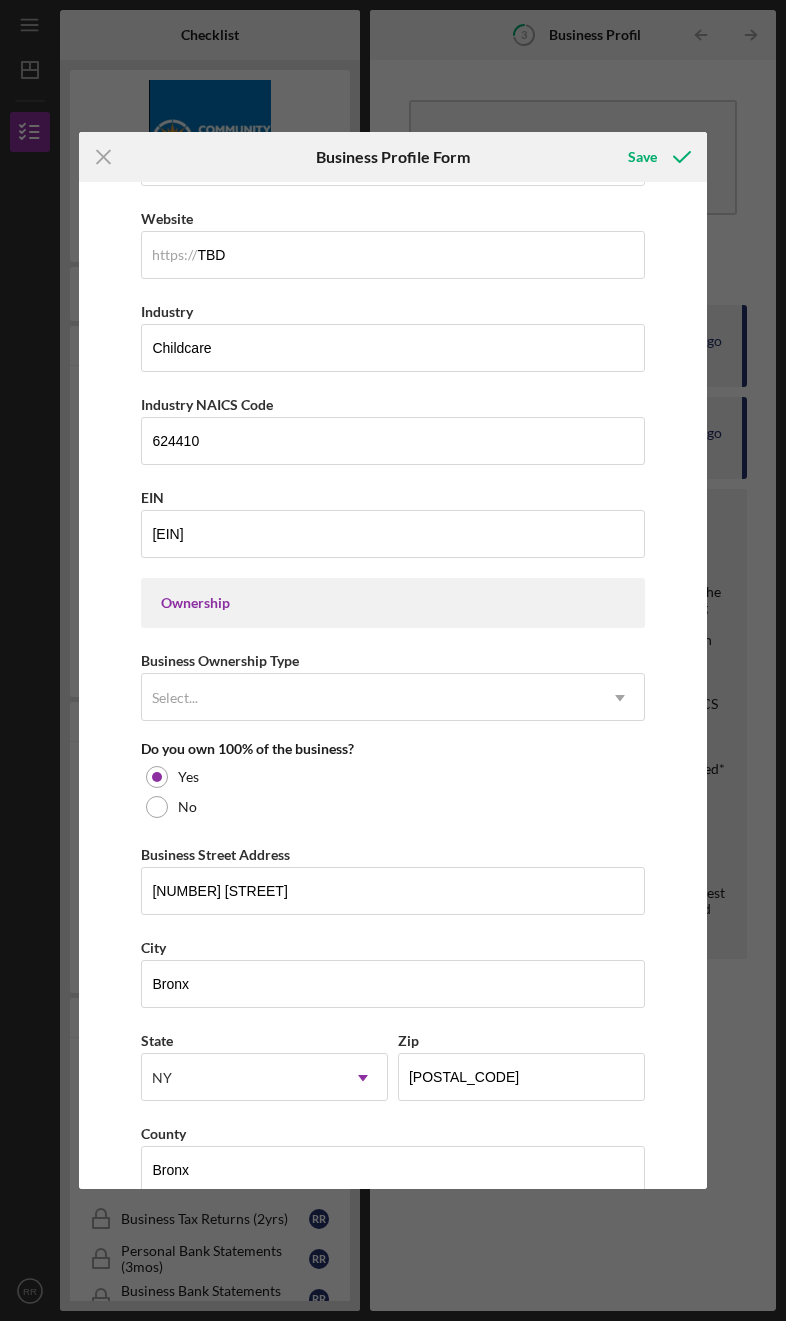click on "Business Ownership Type Select... Icon/Dropdown Arrow" at bounding box center [392, 684] 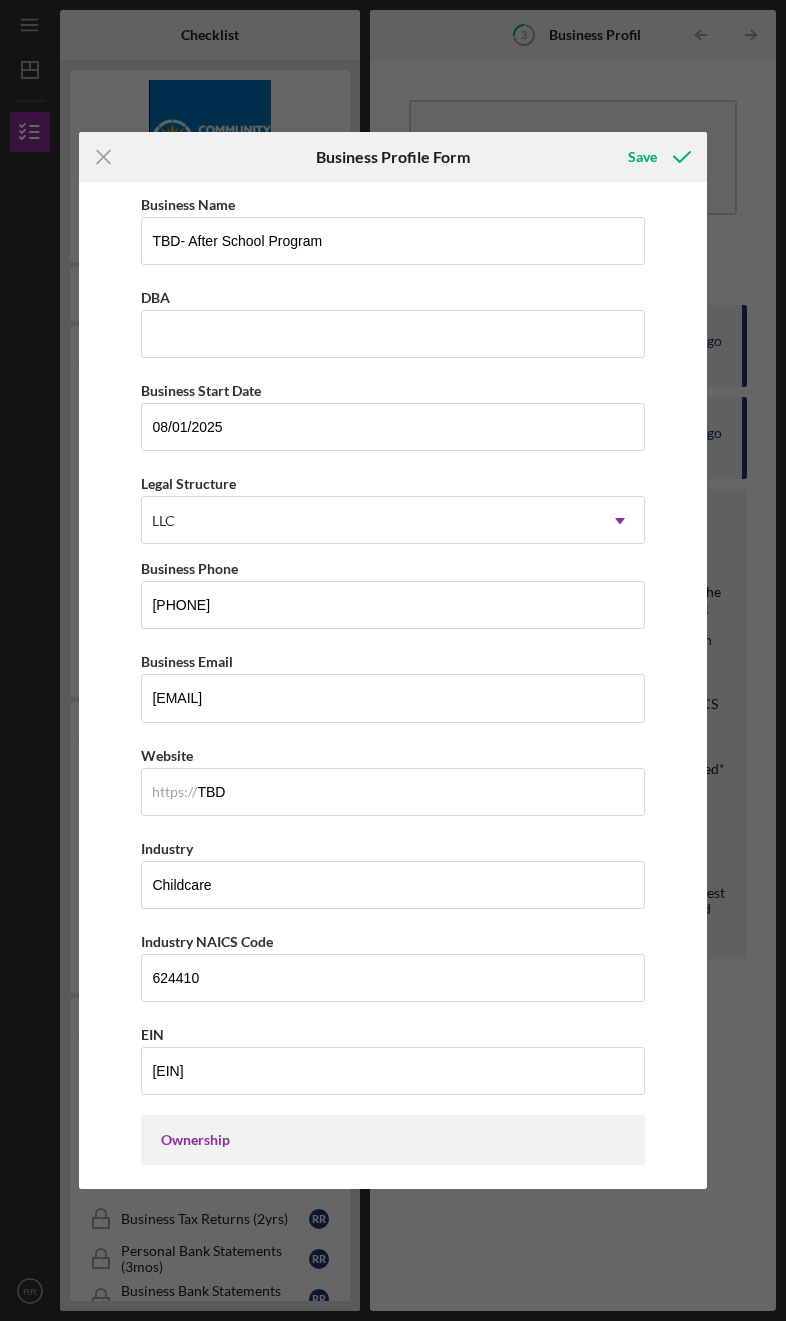 scroll, scrollTop: -1, scrollLeft: 0, axis: vertical 